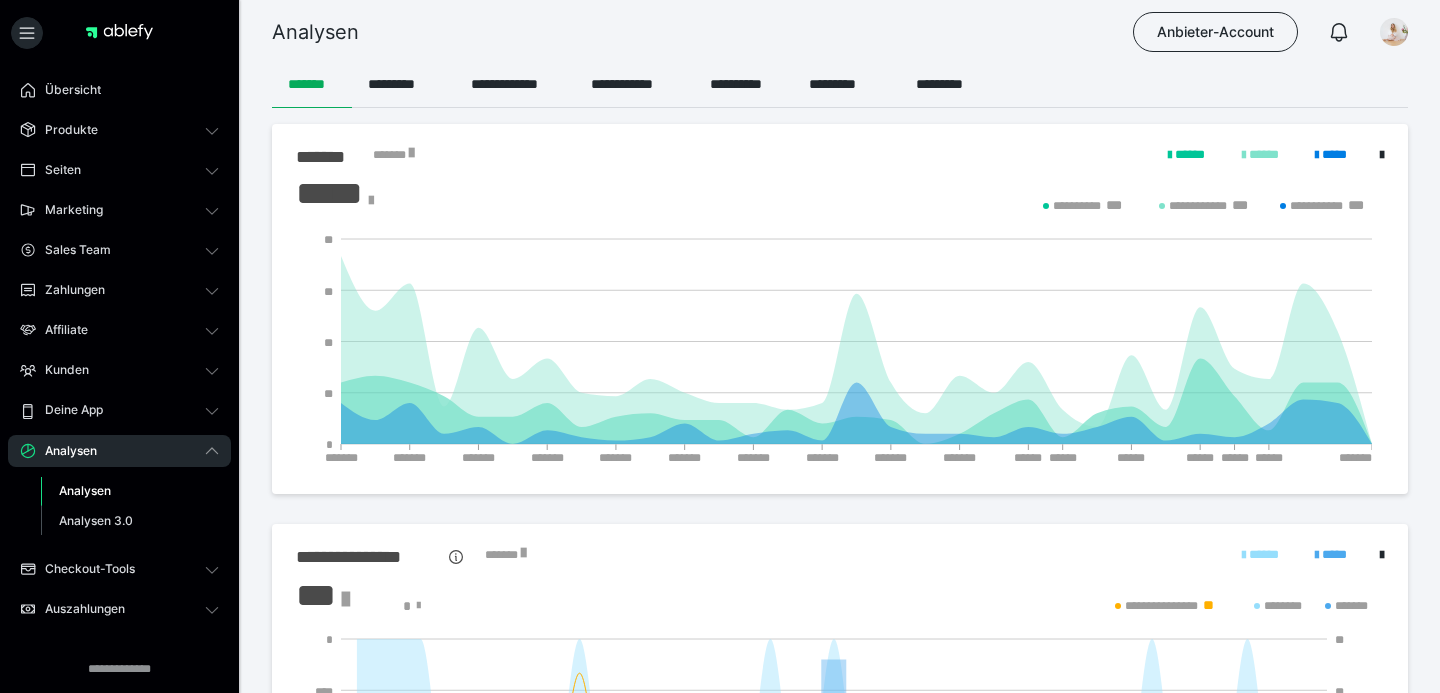 scroll, scrollTop: 0, scrollLeft: 0, axis: both 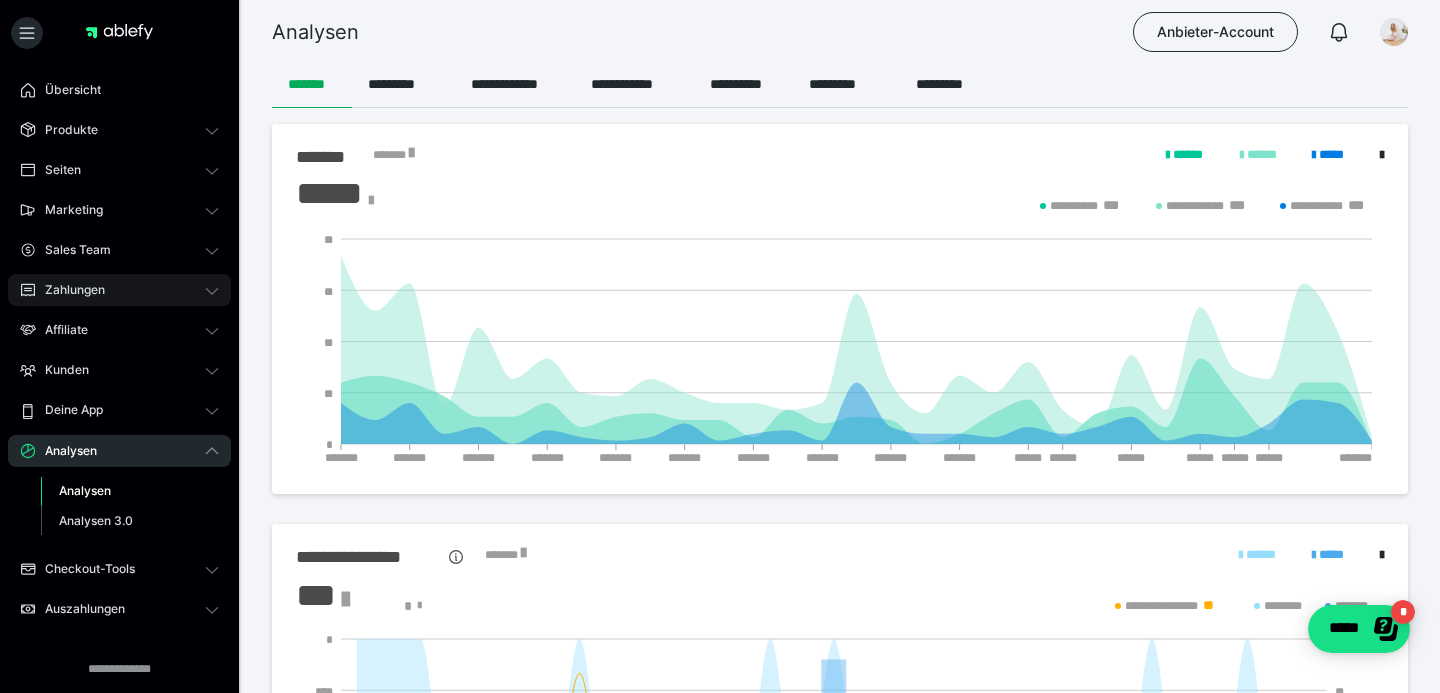 click on "Zahlungen" at bounding box center (68, 290) 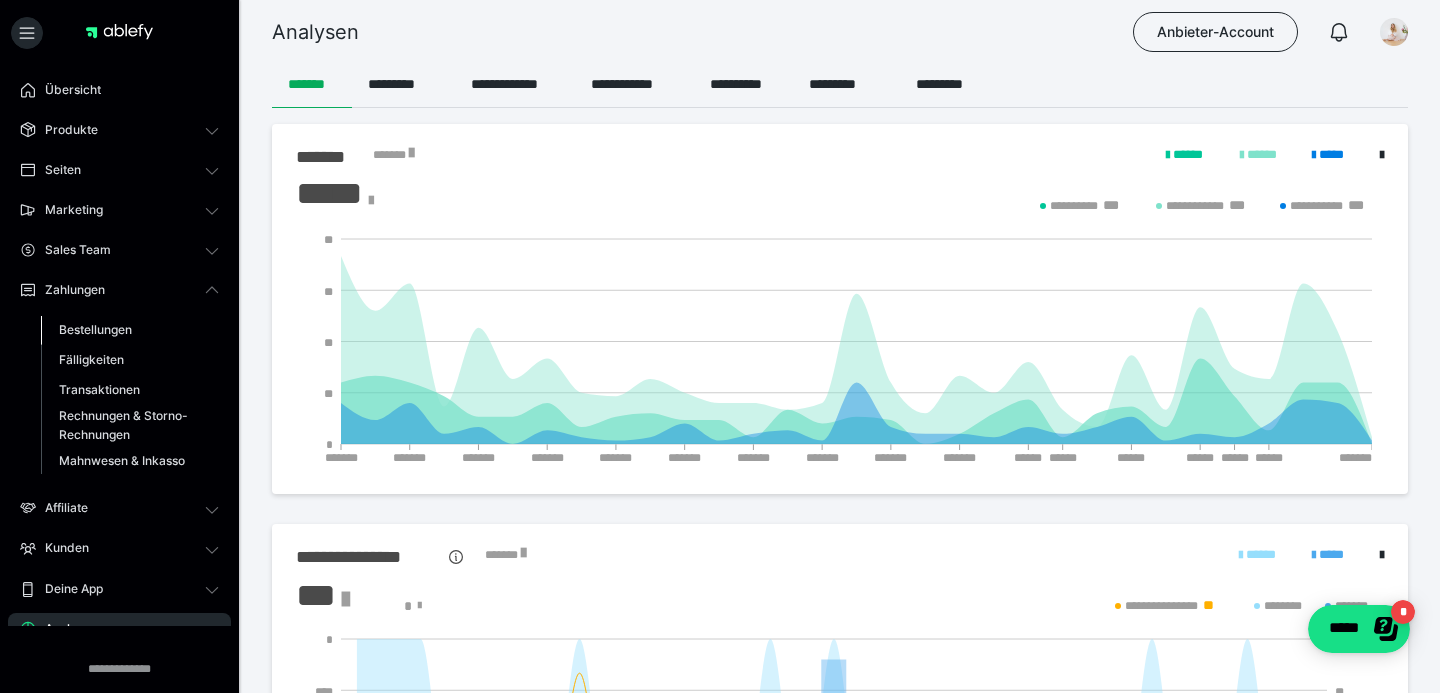 click on "Bestellungen" at bounding box center (95, 329) 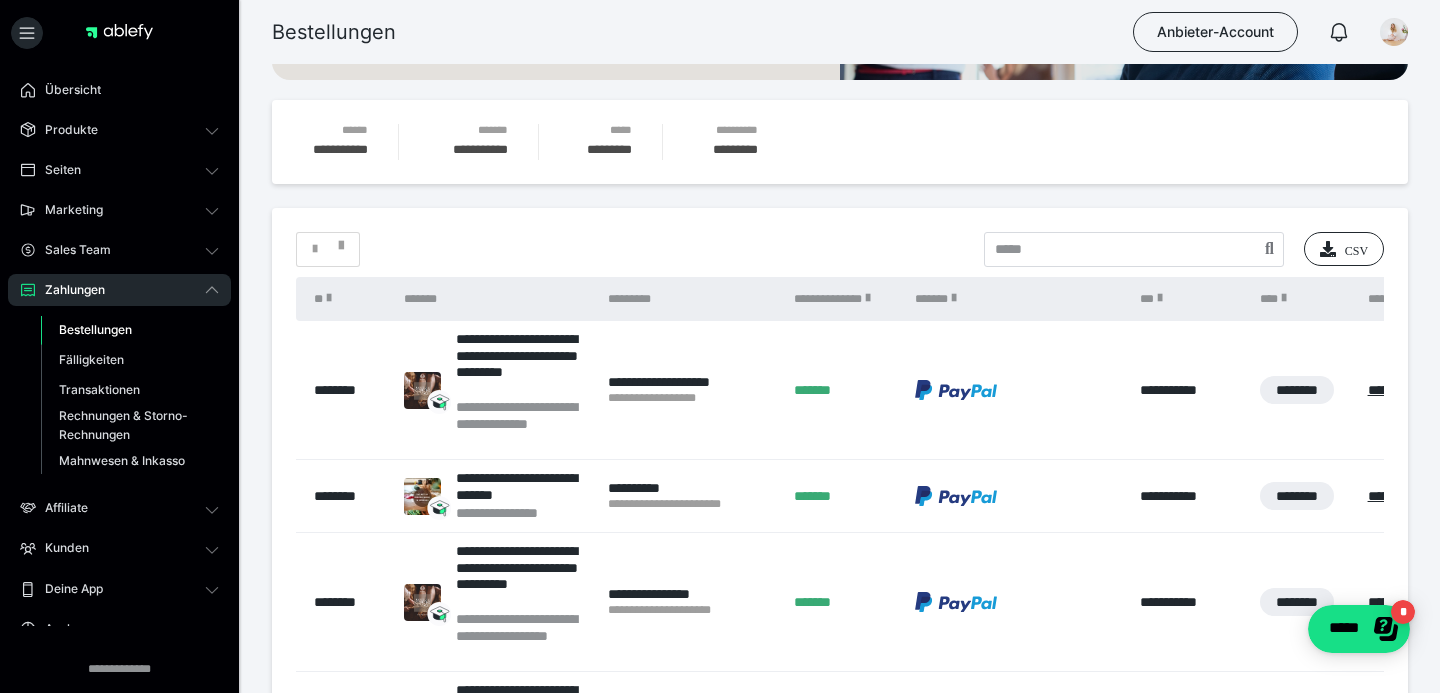 scroll, scrollTop: 250, scrollLeft: 0, axis: vertical 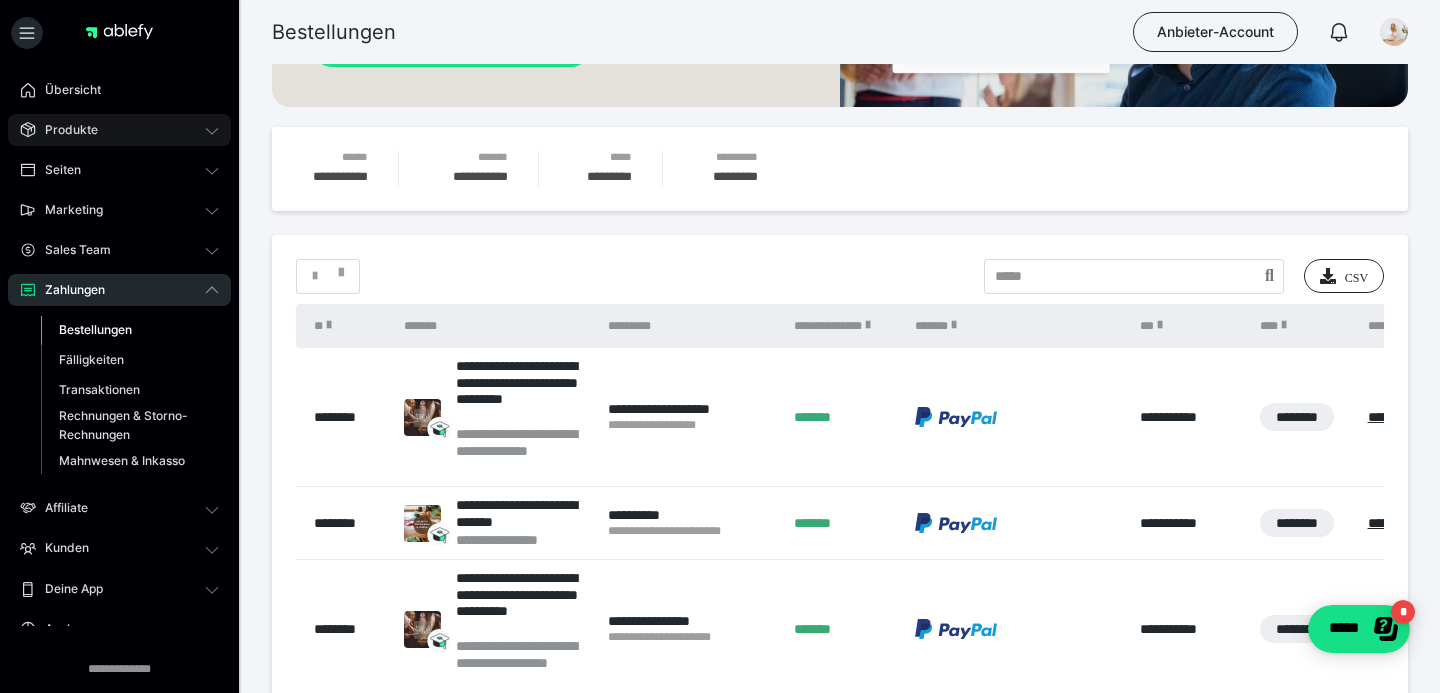 click on "Produkte" at bounding box center [64, 130] 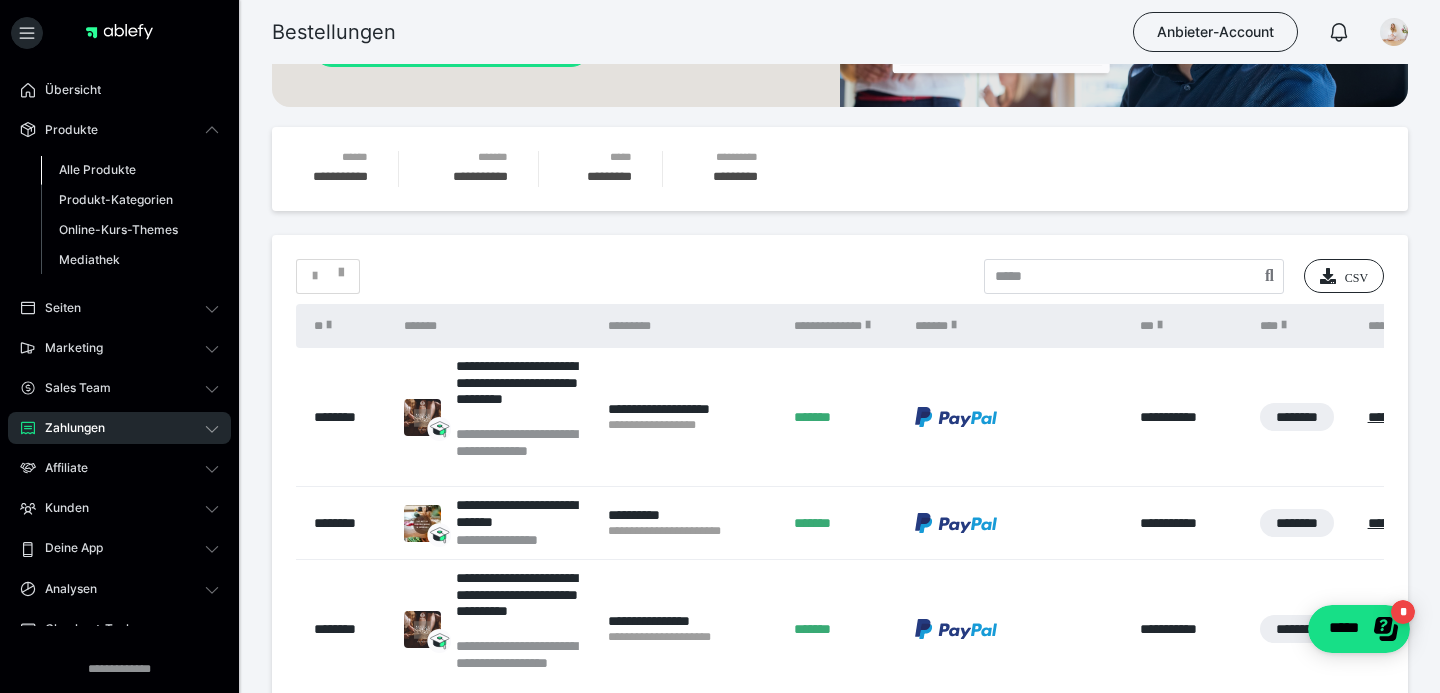click on "Alle Produkte" at bounding box center (97, 169) 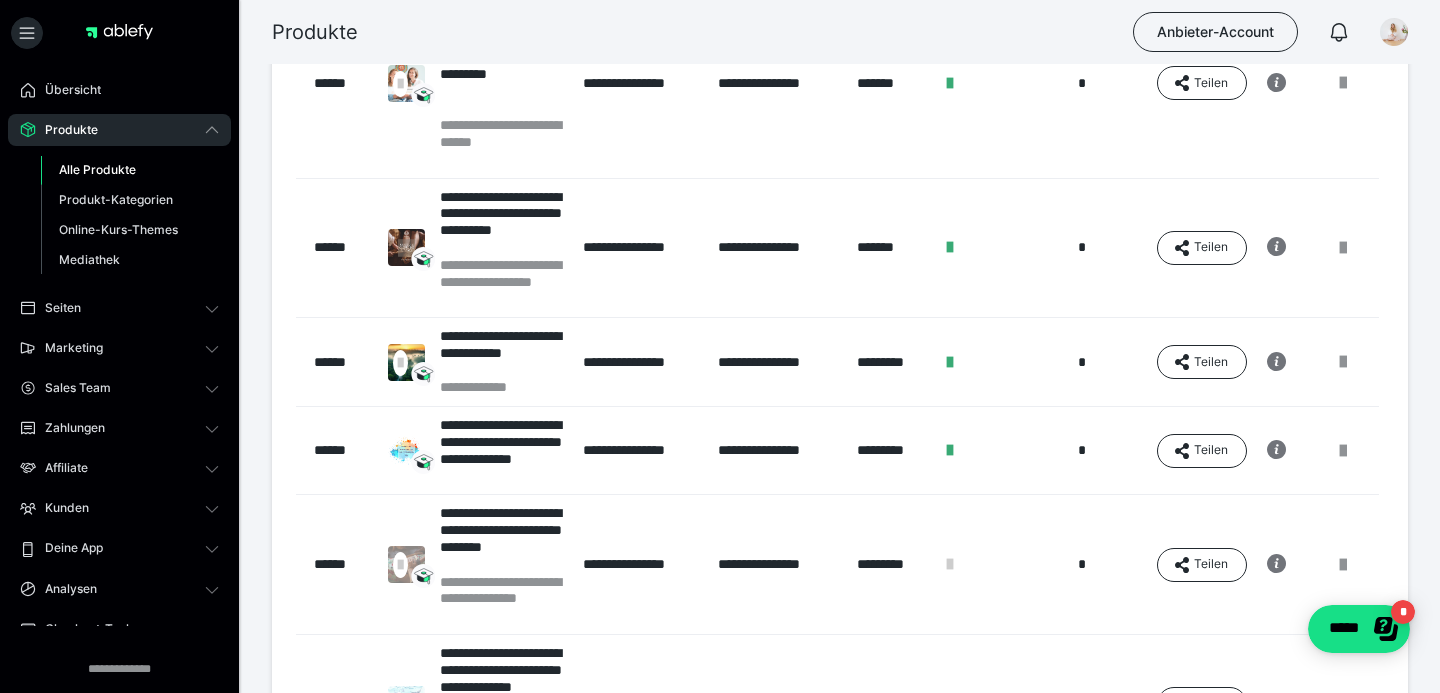 scroll, scrollTop: 608, scrollLeft: 0, axis: vertical 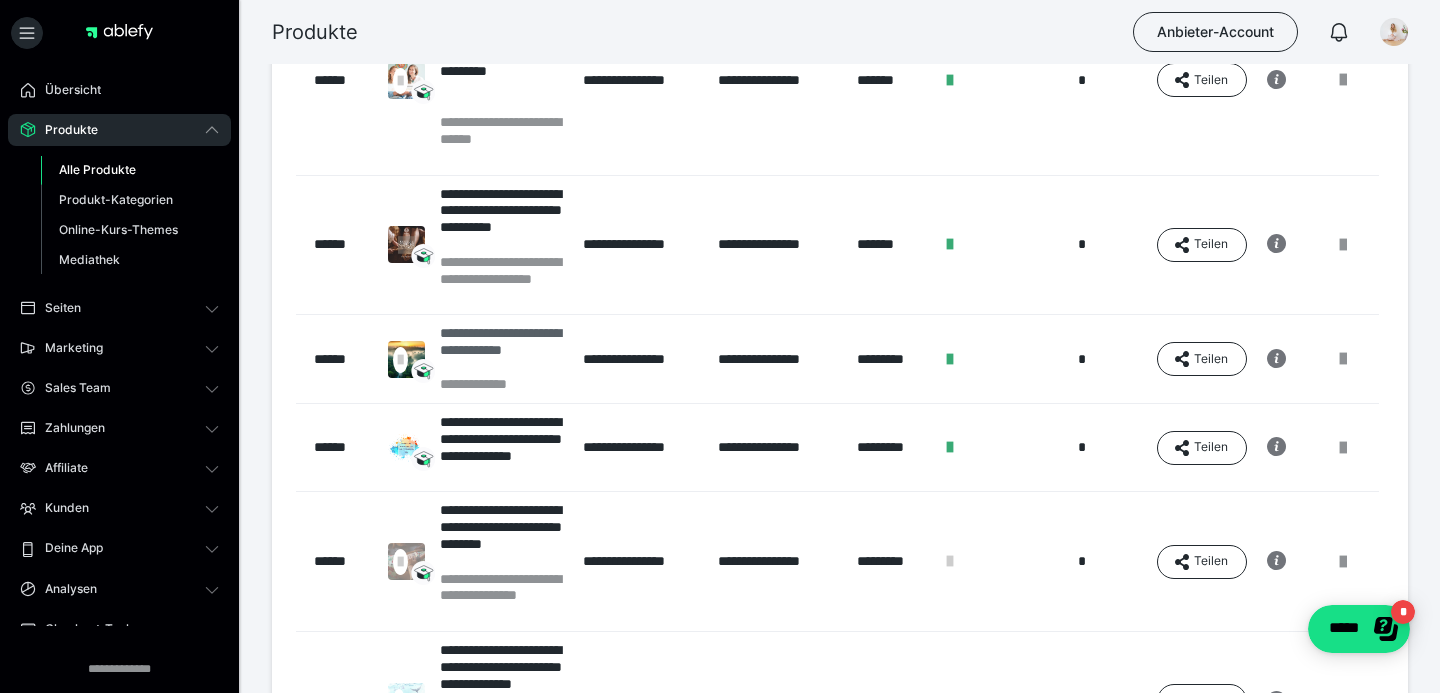 click on "**********" at bounding box center [502, 350] 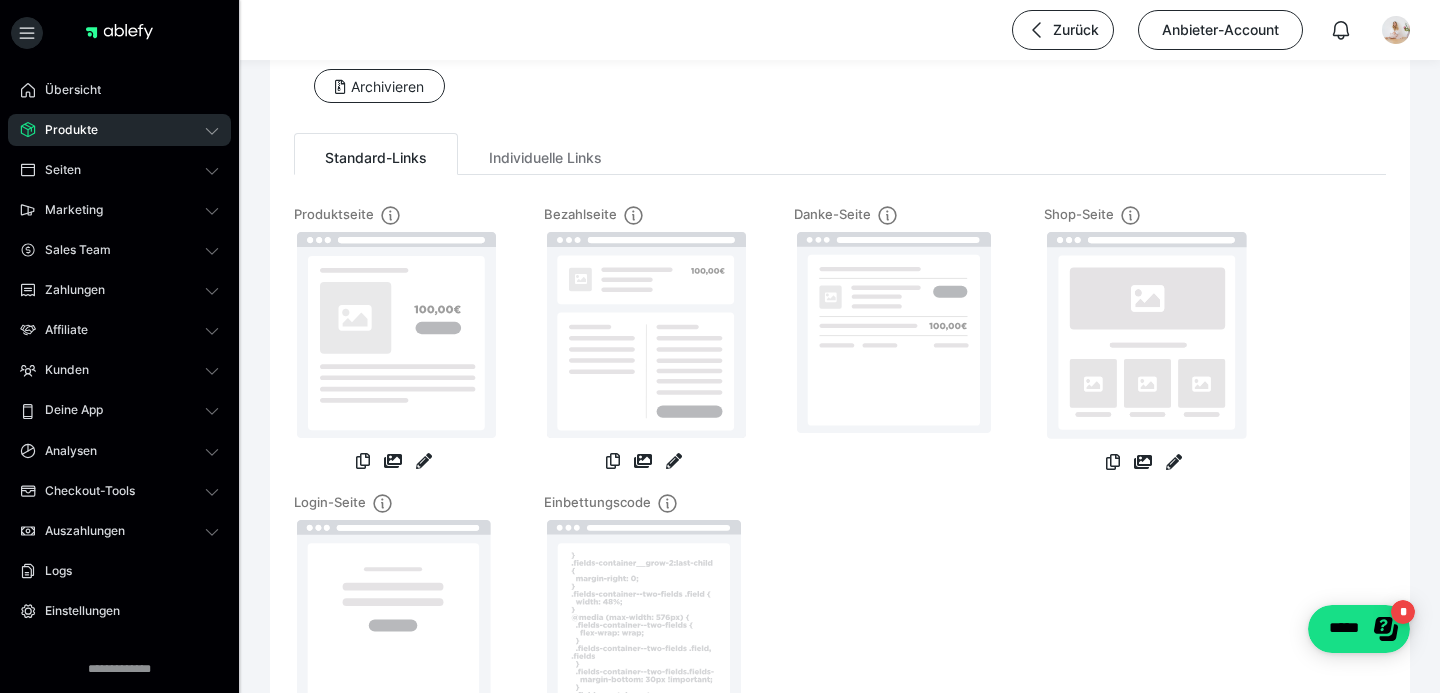 scroll, scrollTop: 148, scrollLeft: 0, axis: vertical 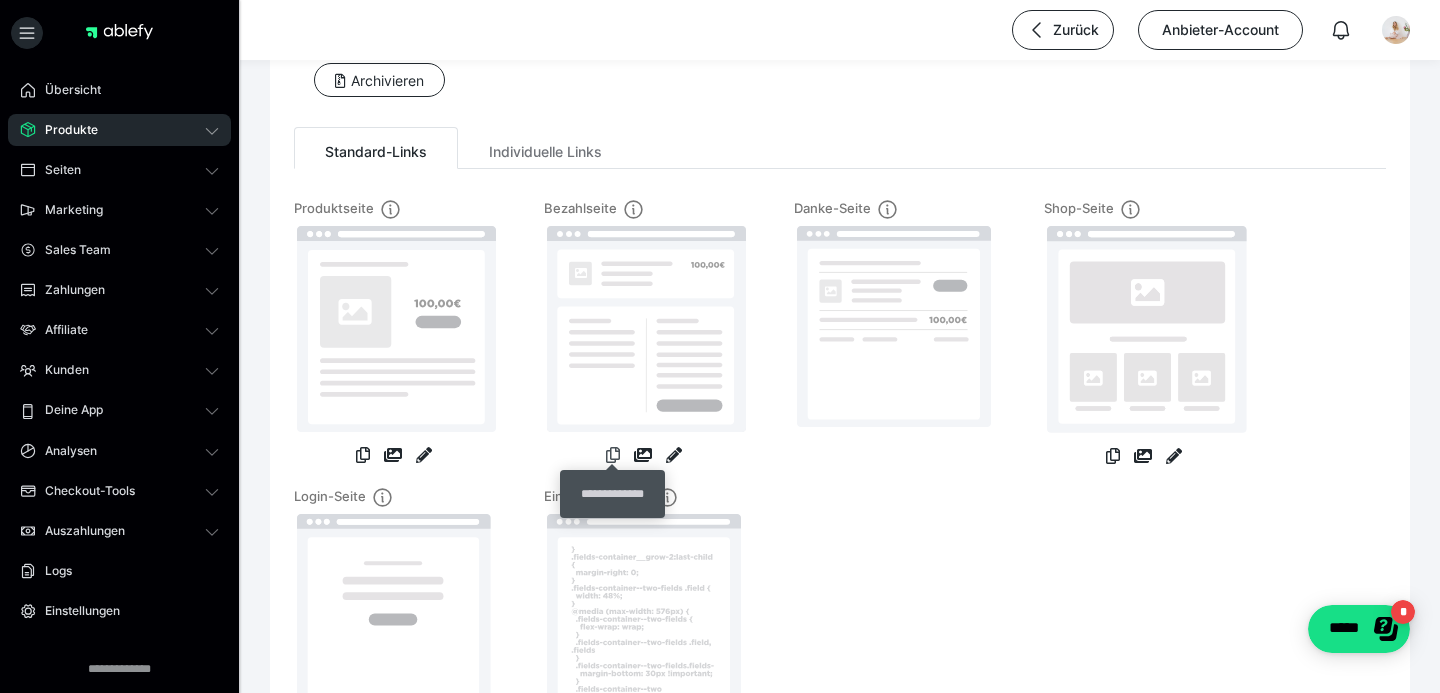 click at bounding box center (613, 455) 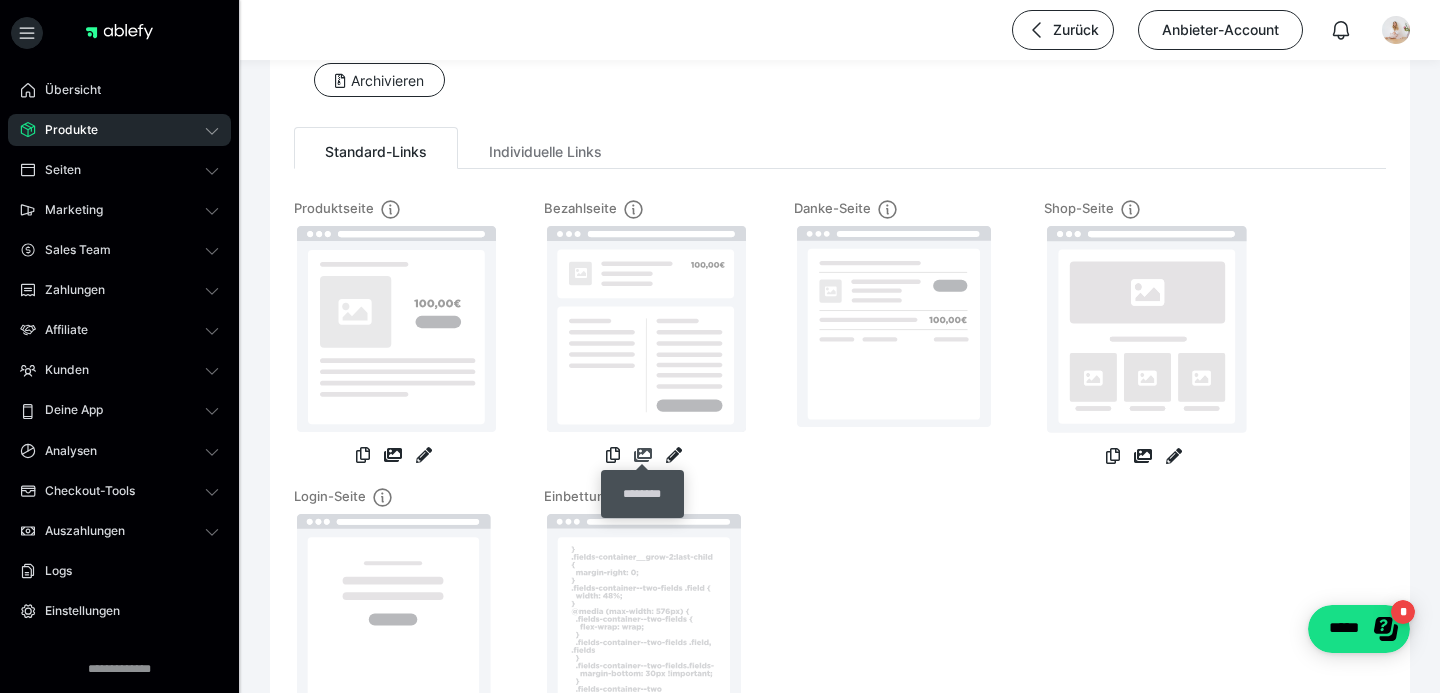 click at bounding box center (643, 455) 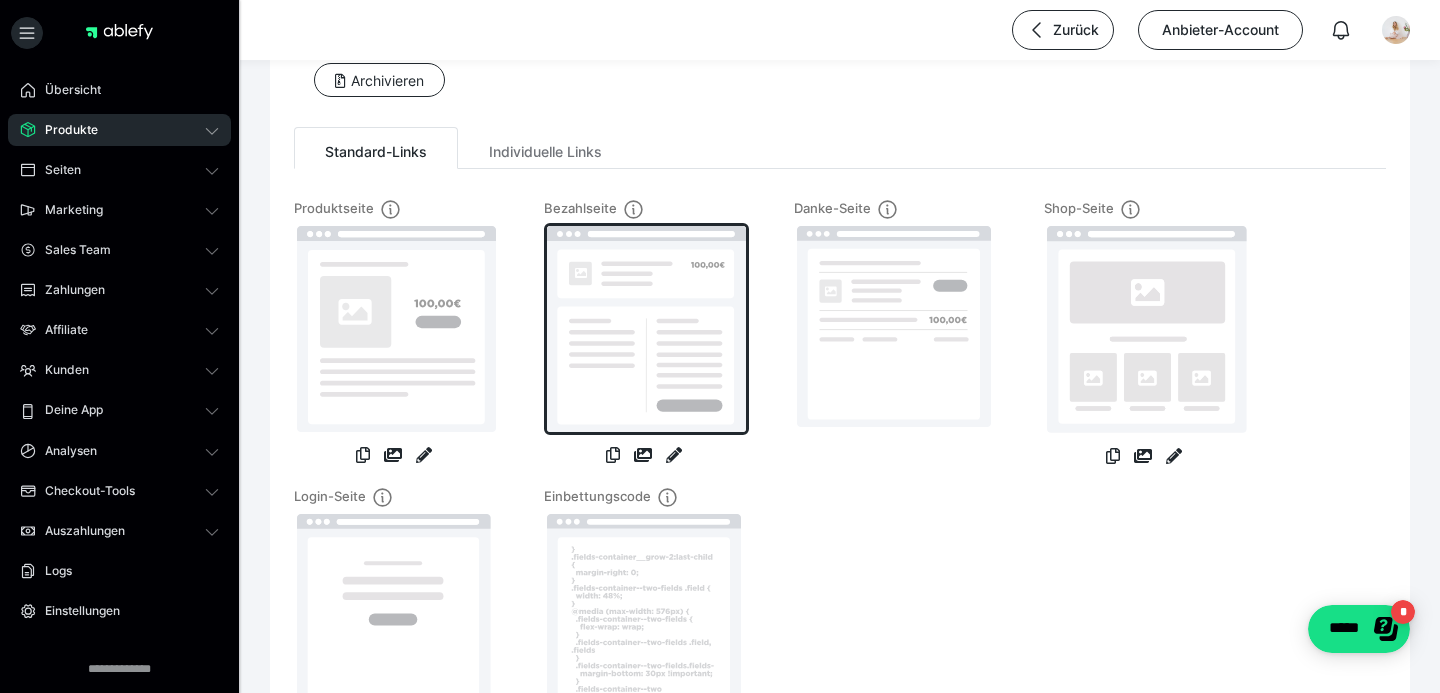 scroll, scrollTop: 0, scrollLeft: 0, axis: both 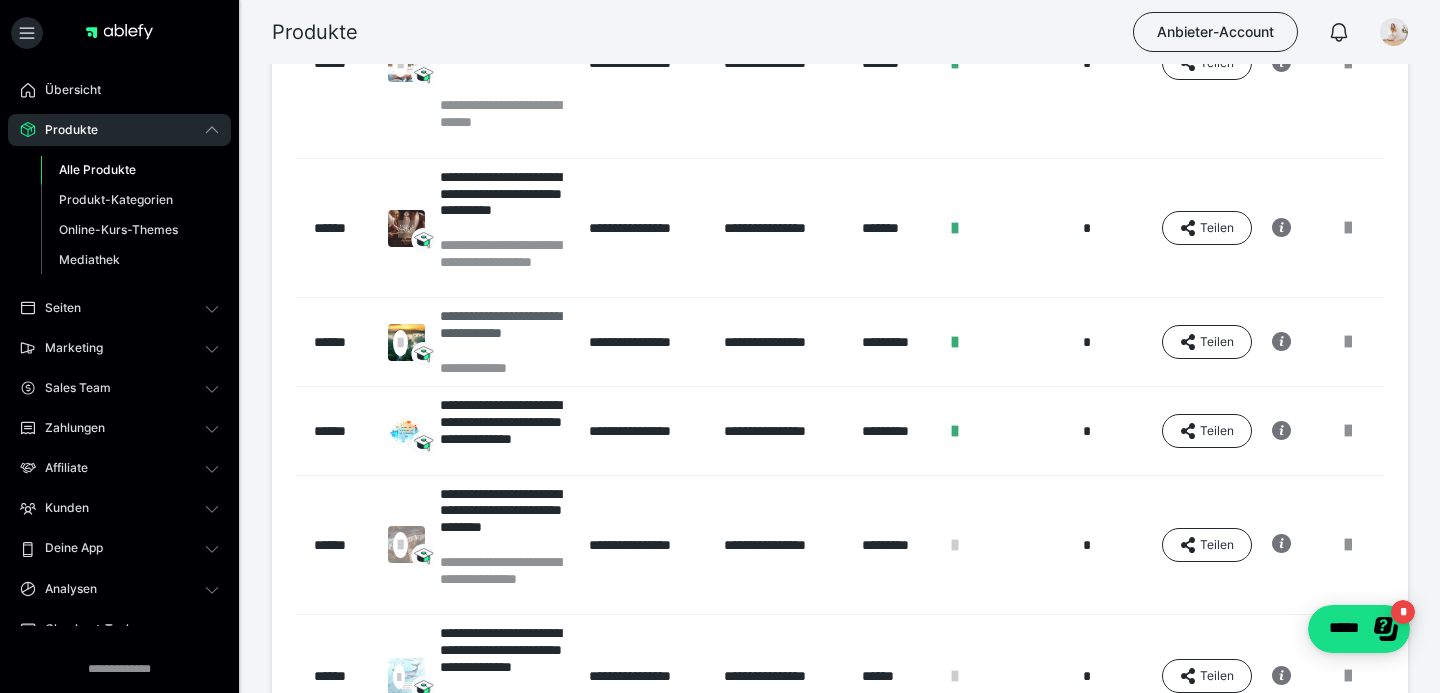 click on "**********" at bounding box center [504, 333] 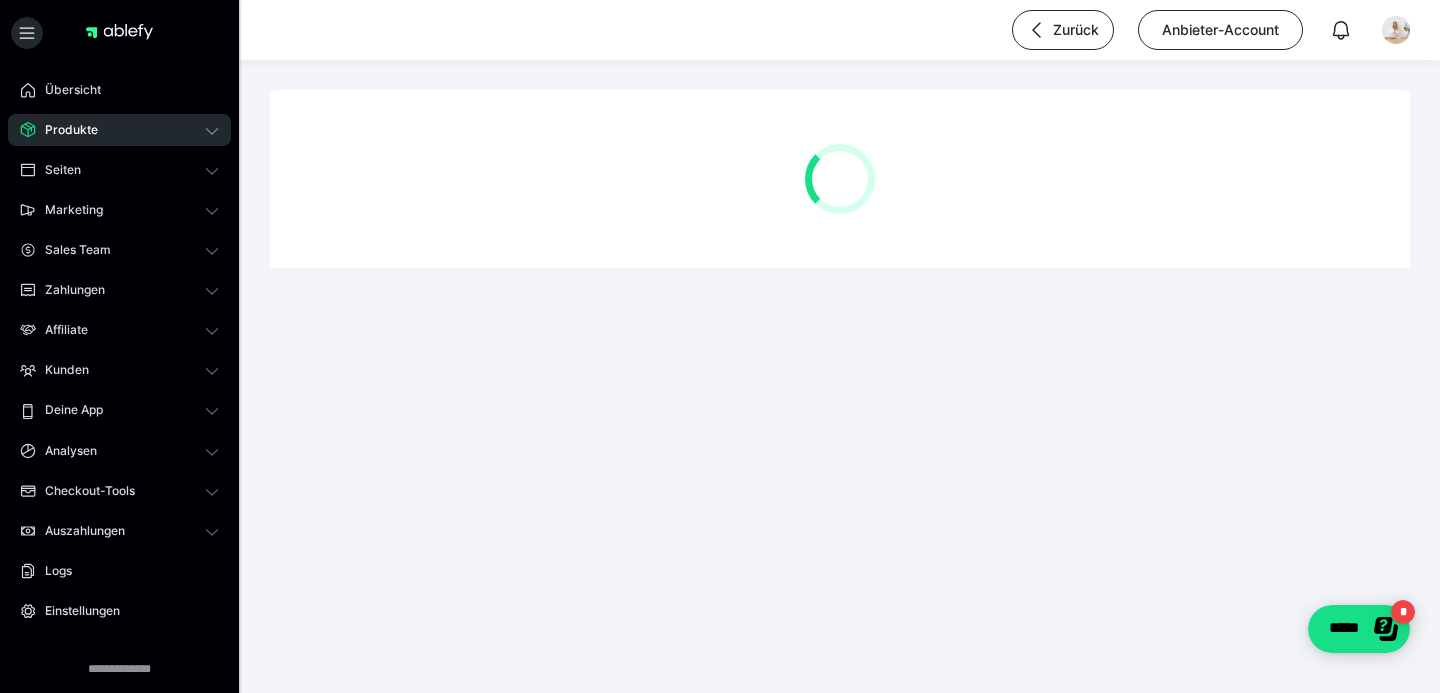 scroll, scrollTop: 0, scrollLeft: 0, axis: both 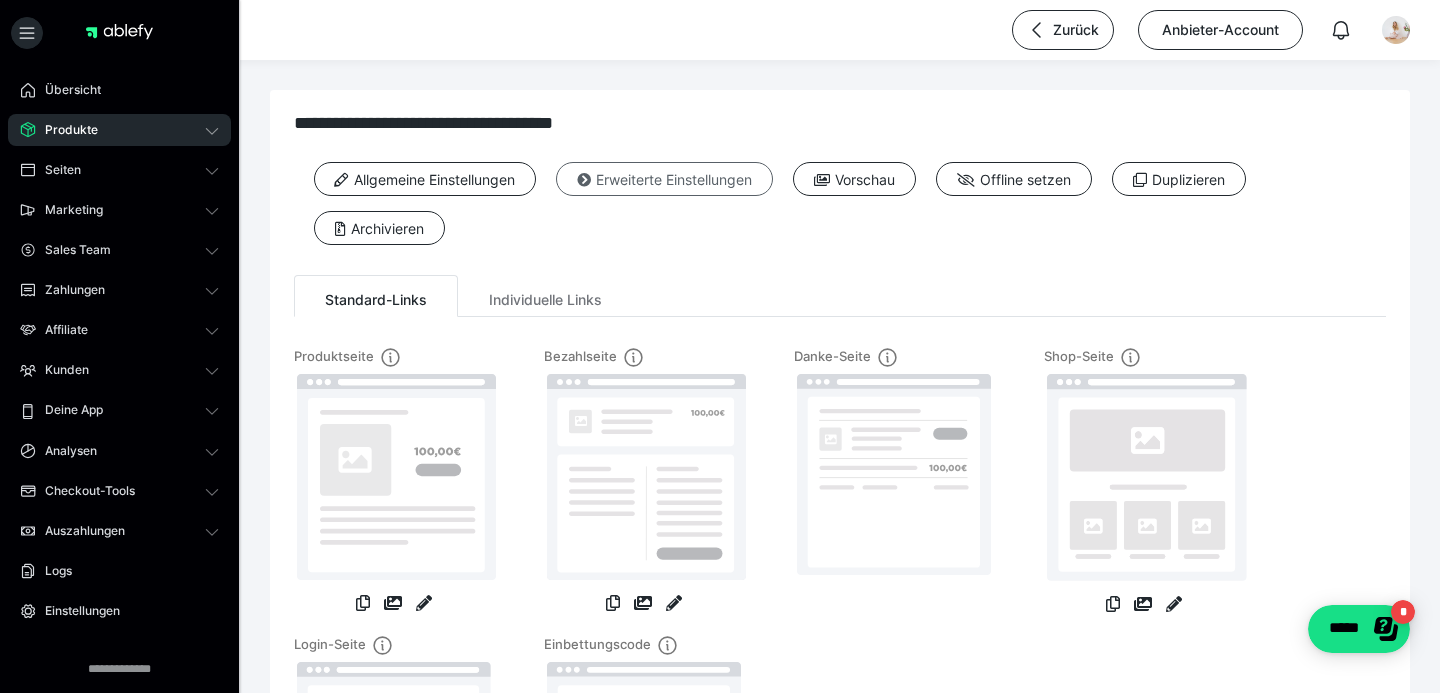 click on "Erweiterte Einstellungen" at bounding box center [664, 179] 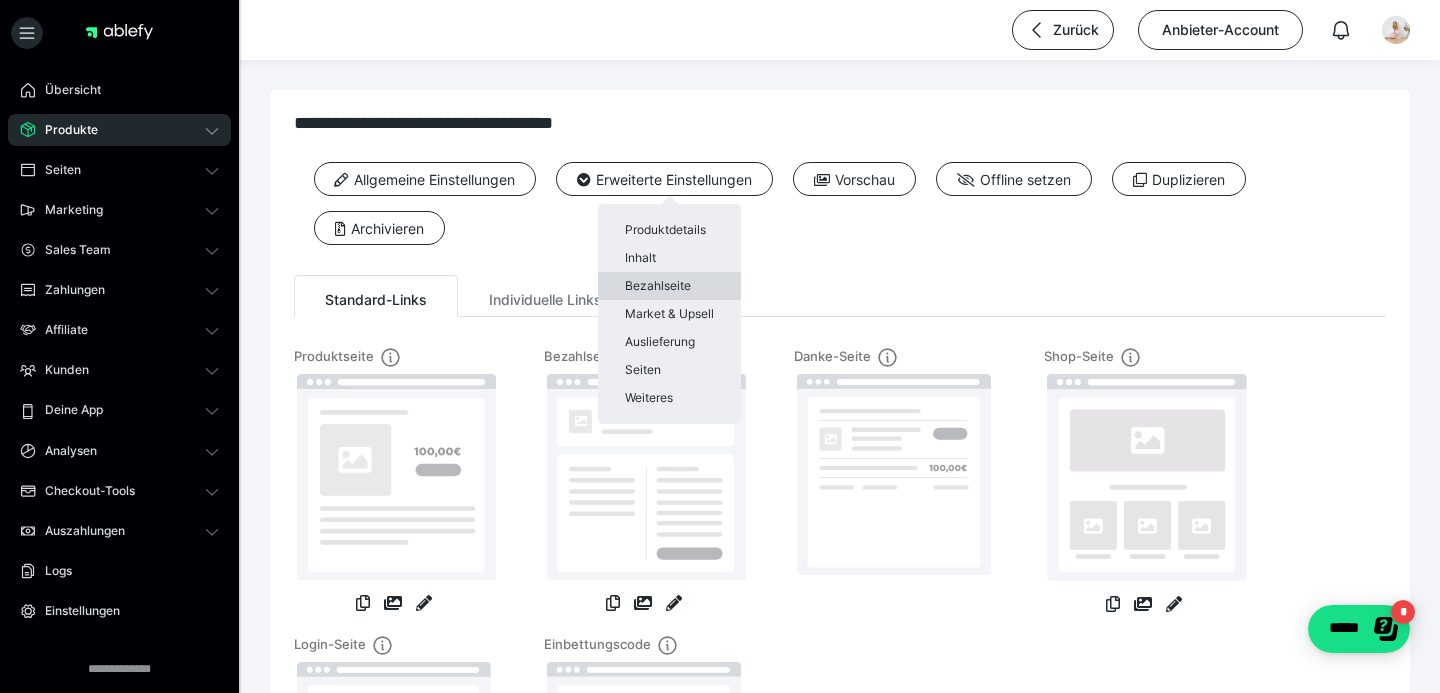 click on "Bezahlseite" at bounding box center [669, 286] 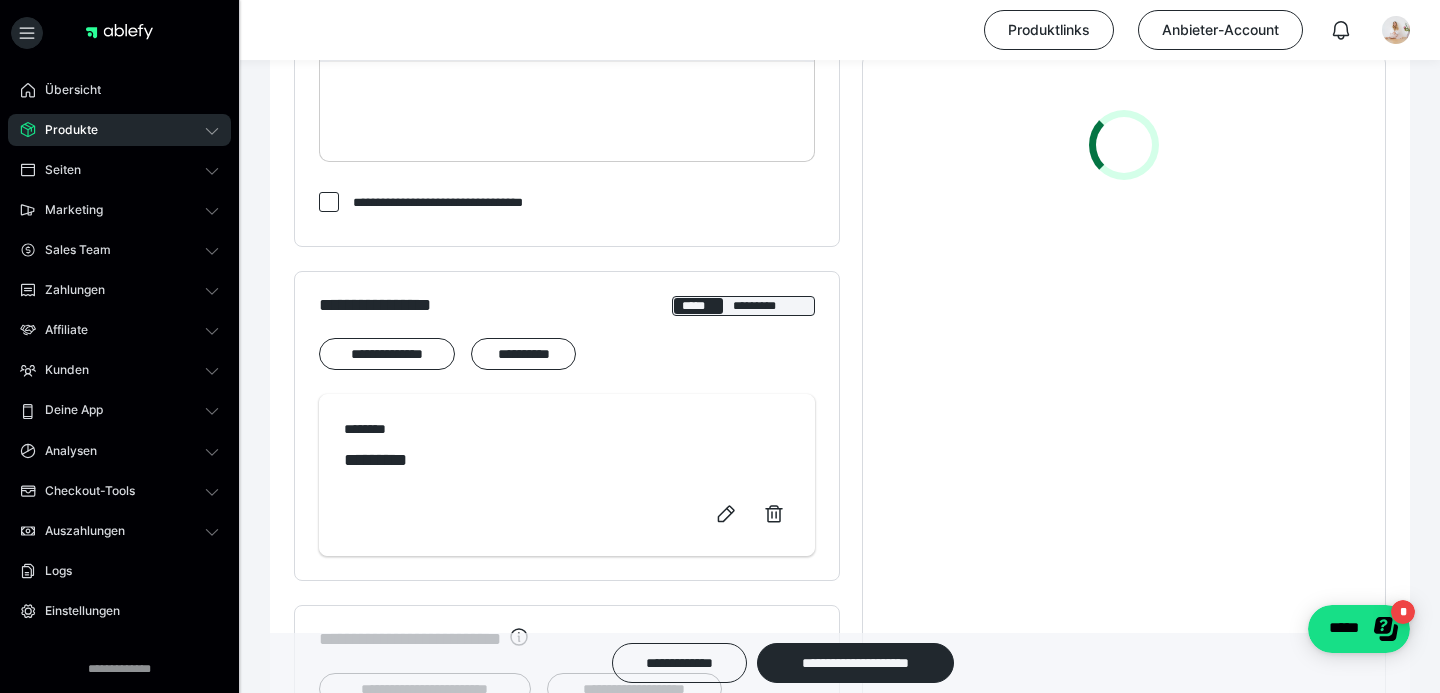 scroll, scrollTop: 587, scrollLeft: 0, axis: vertical 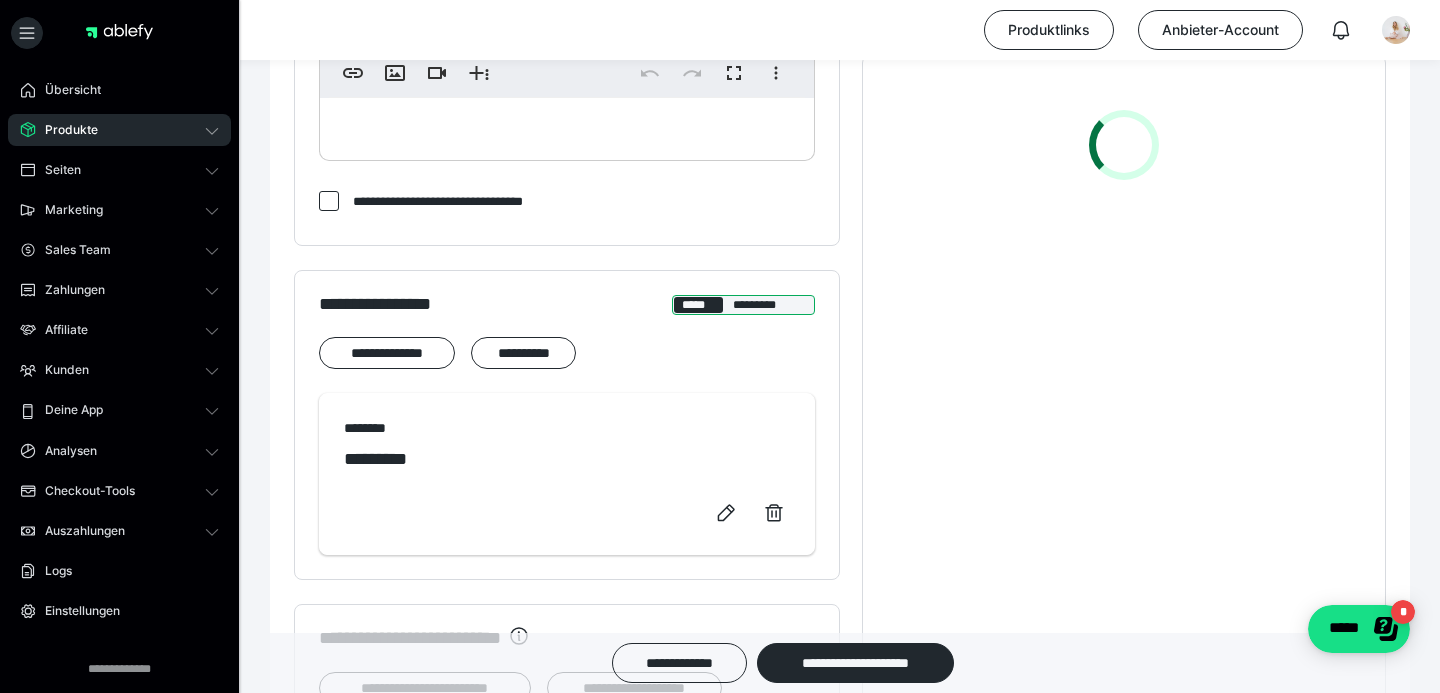 click on "*********" at bounding box center (769, 305) 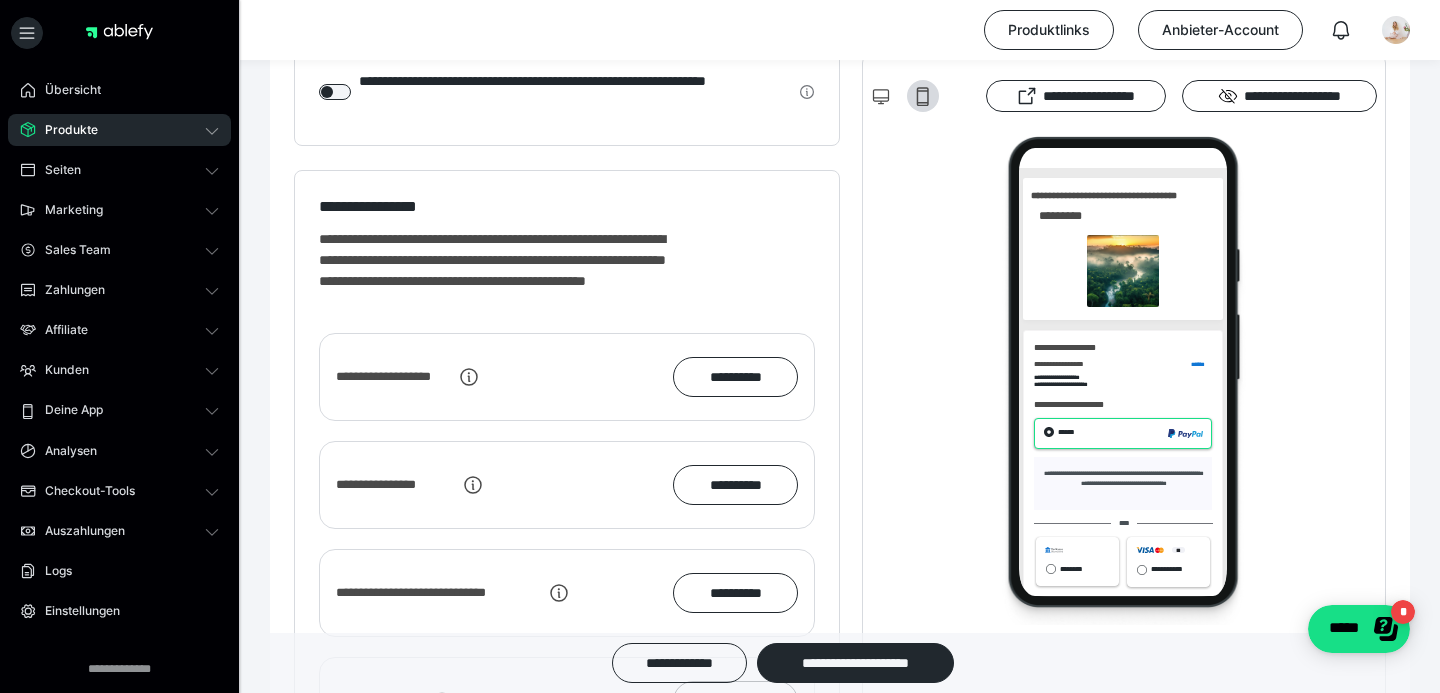 scroll, scrollTop: 2057, scrollLeft: 0, axis: vertical 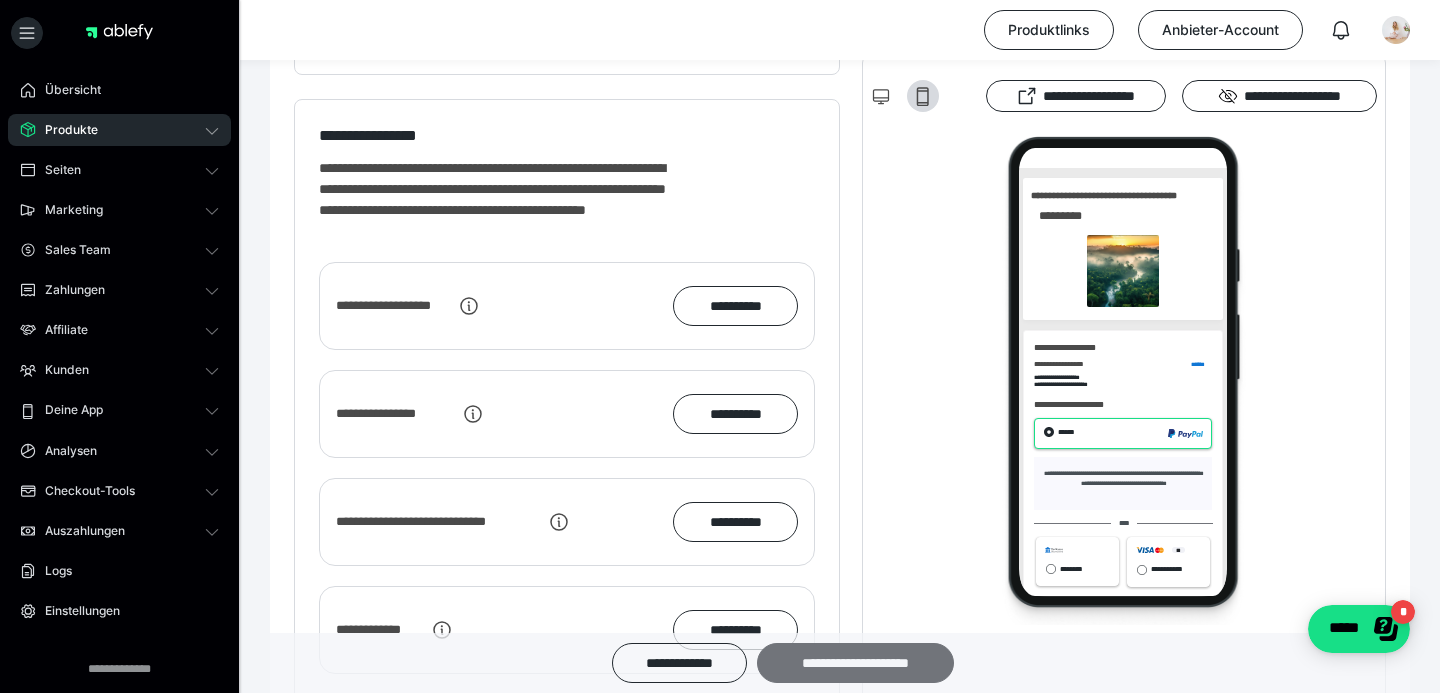 click on "**********" at bounding box center [855, 663] 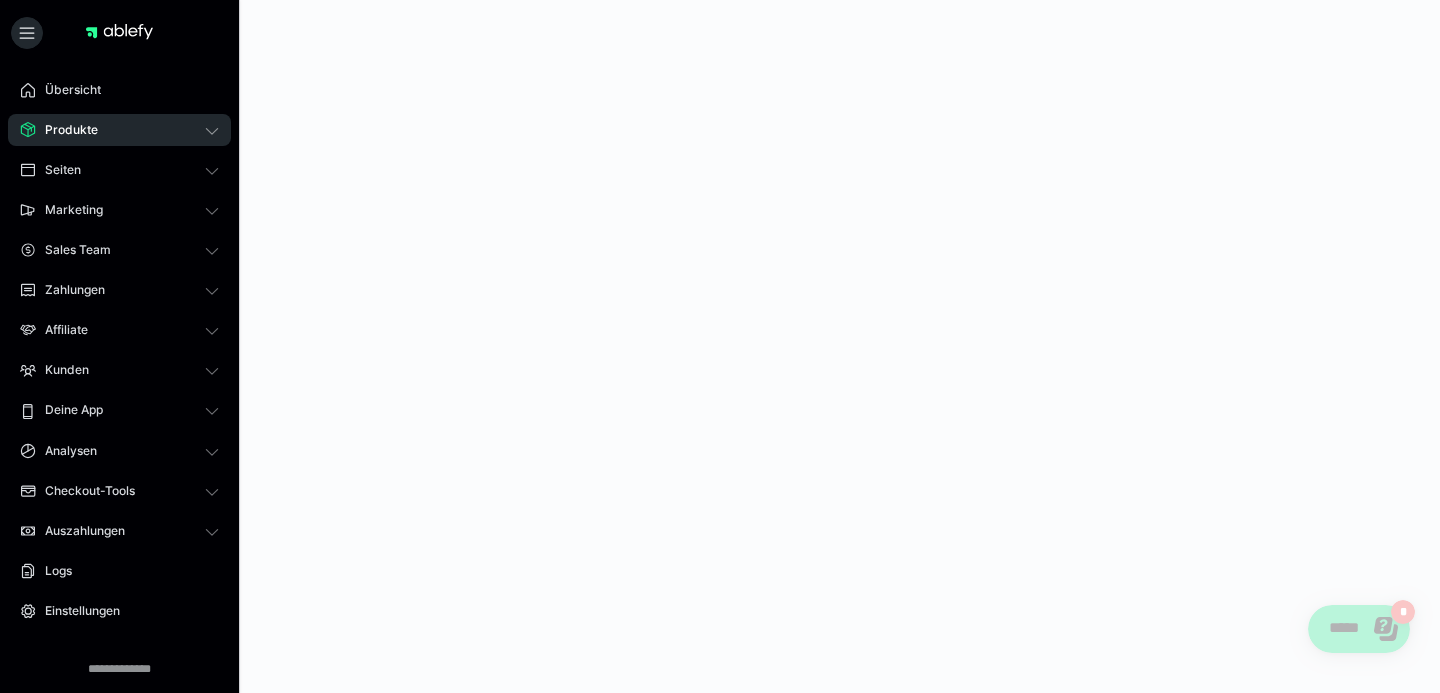 scroll, scrollTop: 0, scrollLeft: 0, axis: both 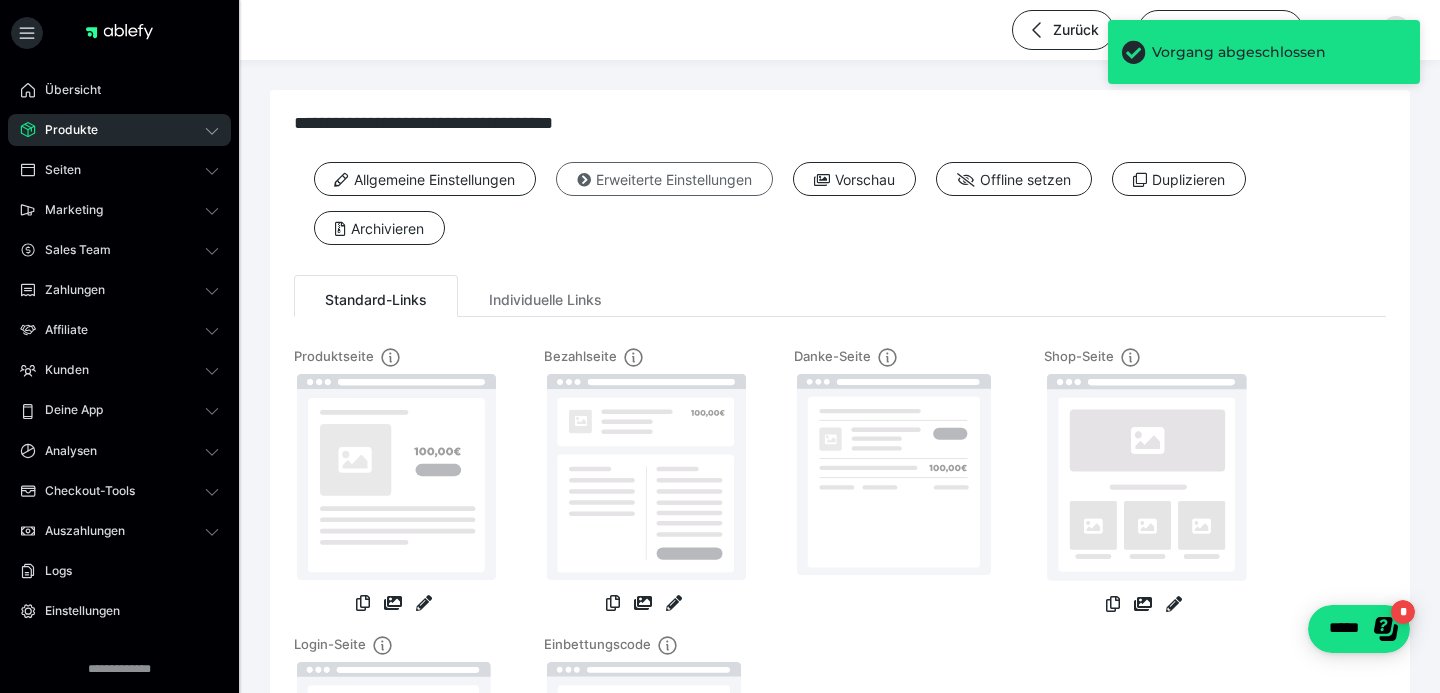 click on "Erweiterte Einstellungen" at bounding box center (664, 179) 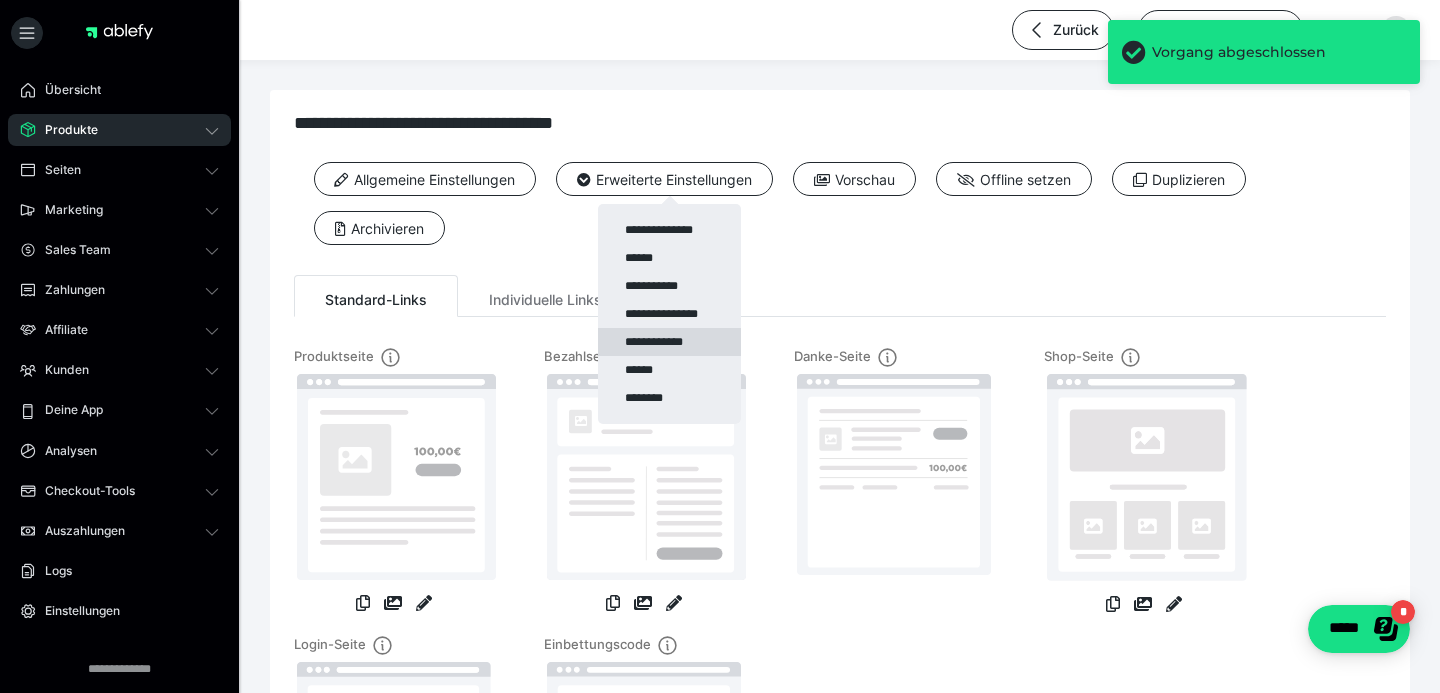 click on "**********" at bounding box center (669, 342) 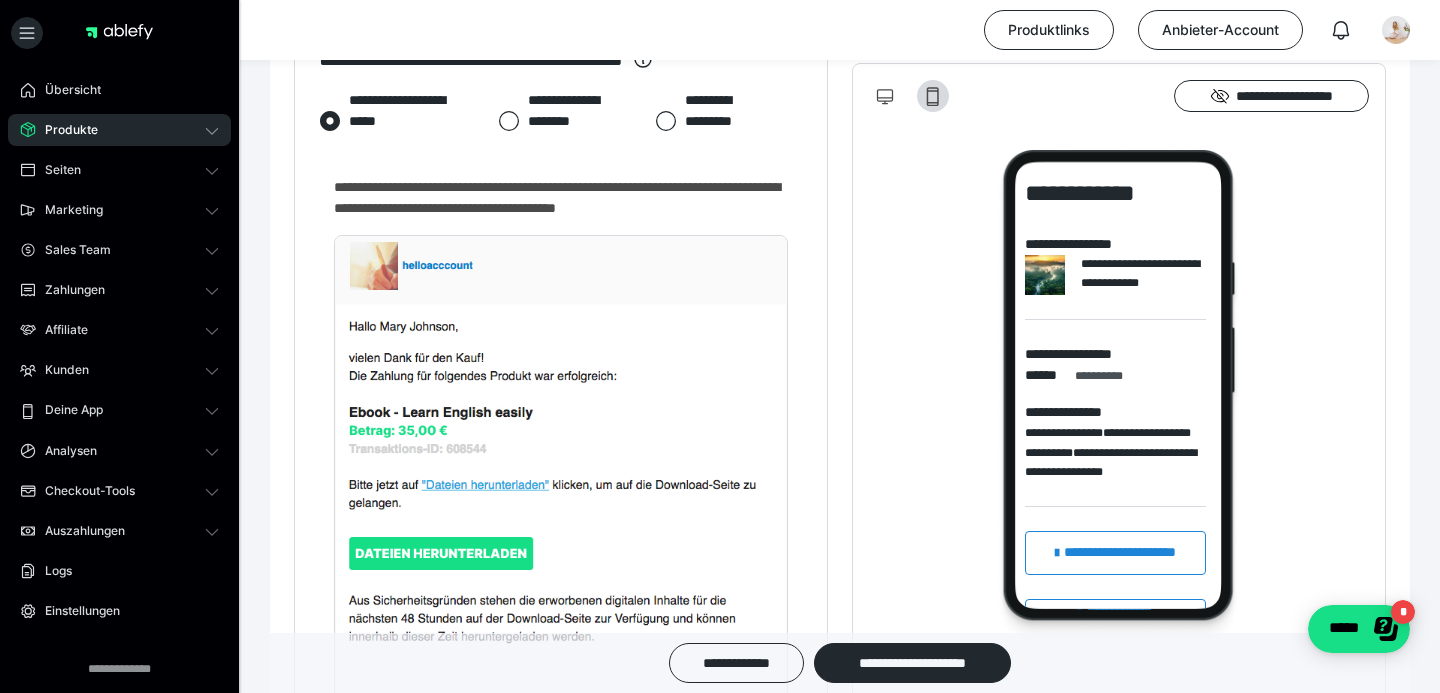 scroll, scrollTop: 802, scrollLeft: 0, axis: vertical 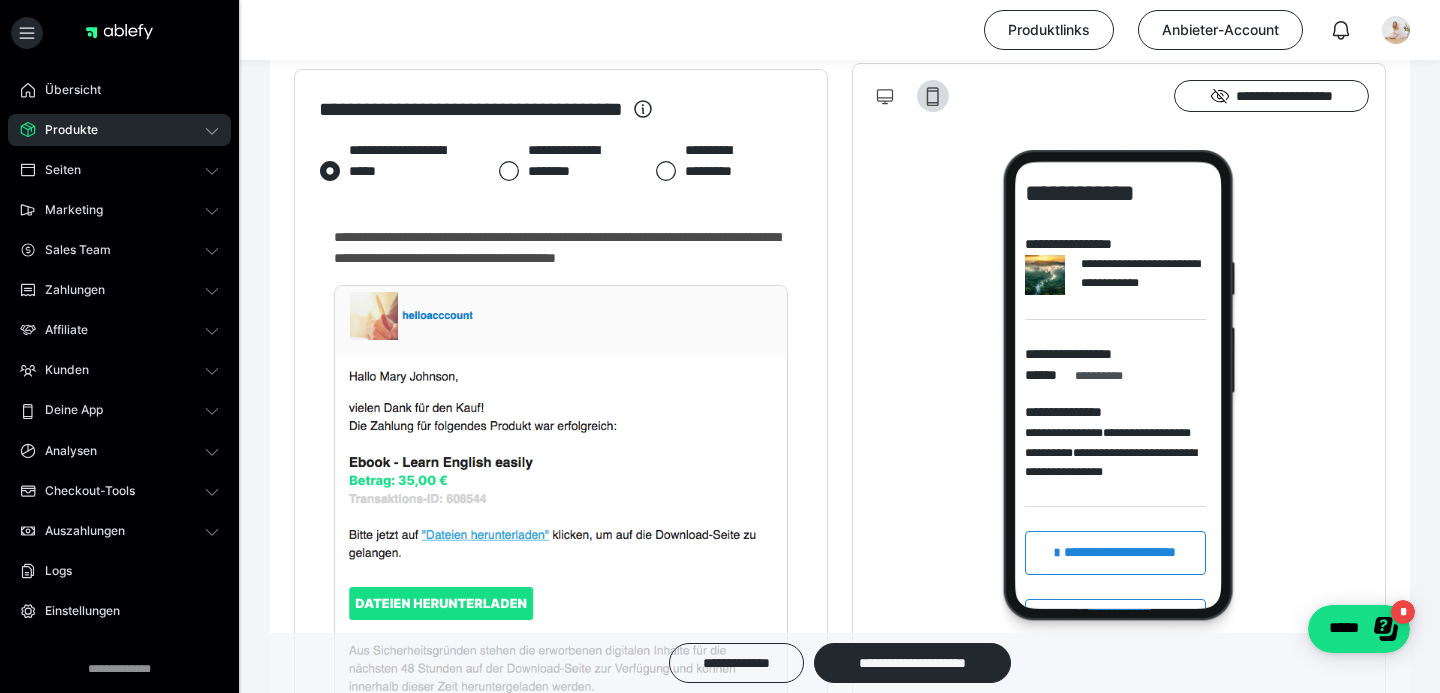 click 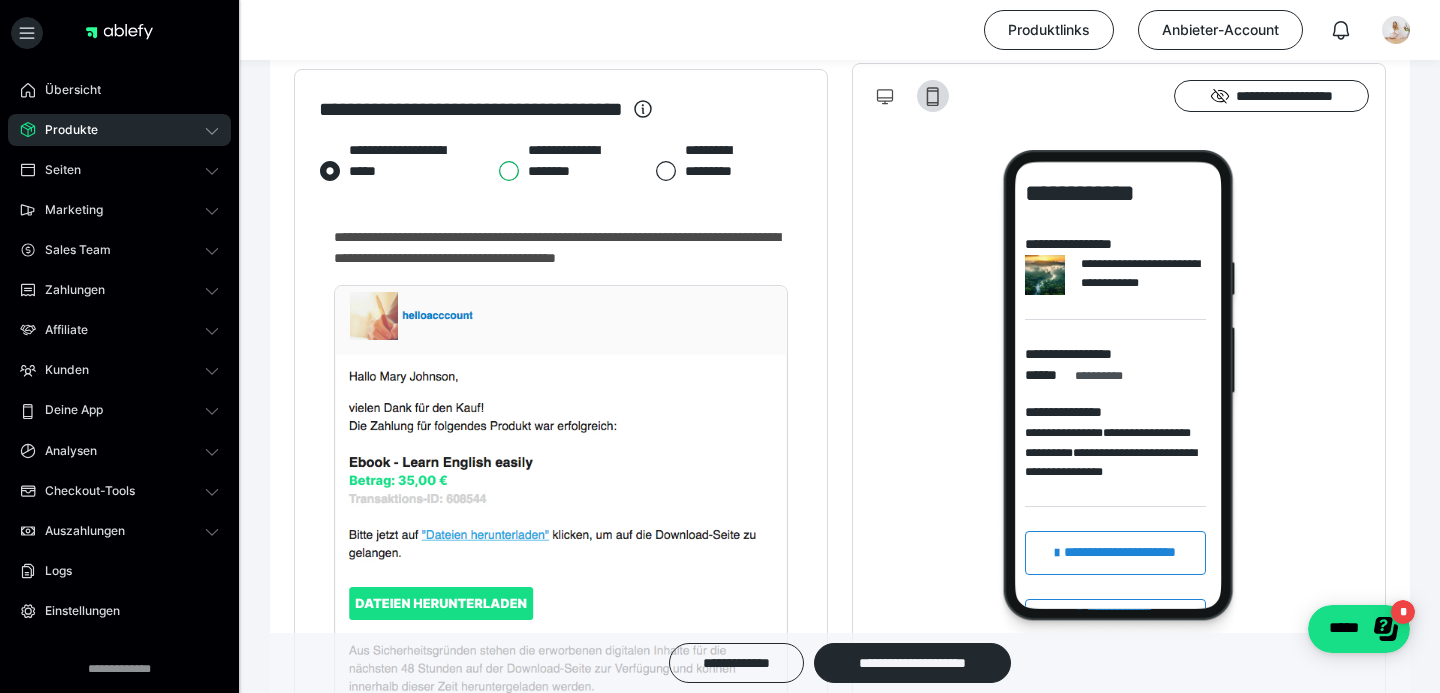 click on "**********" at bounding box center (498, 171) 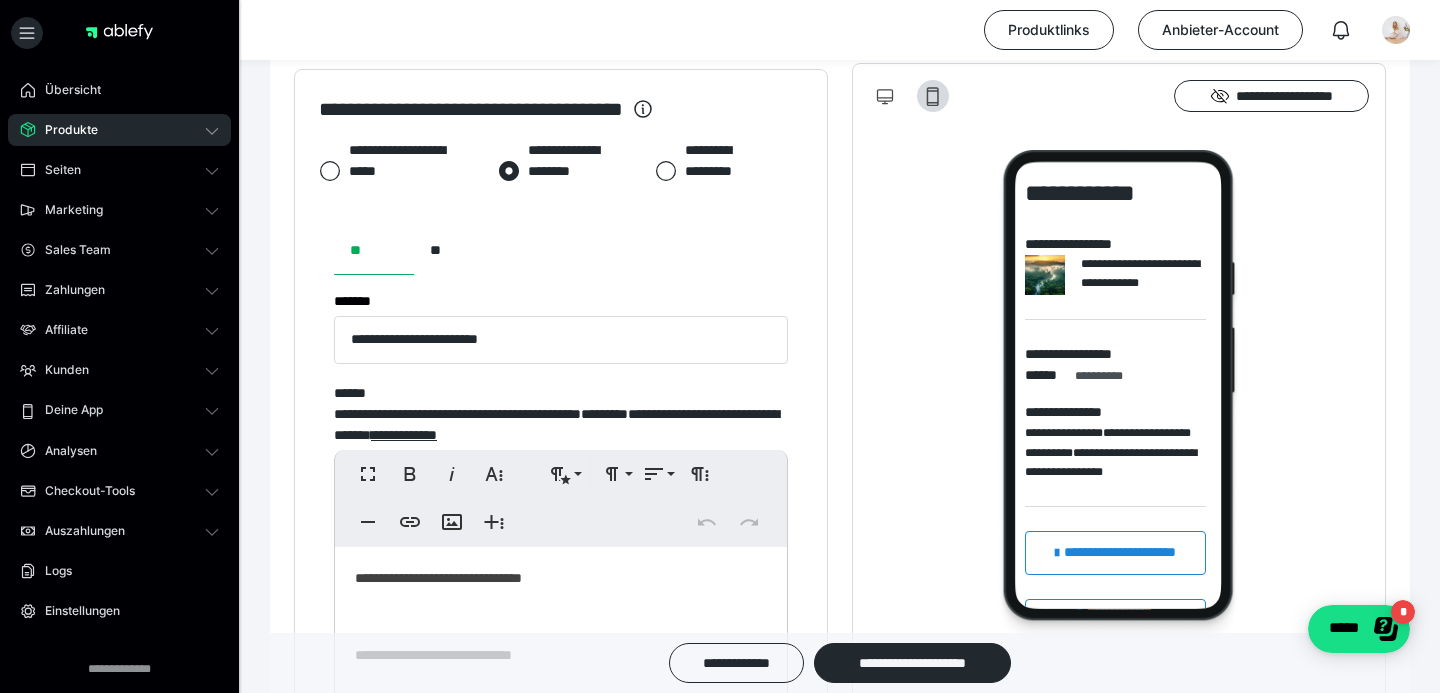 click on "Produkte" at bounding box center (64, 130) 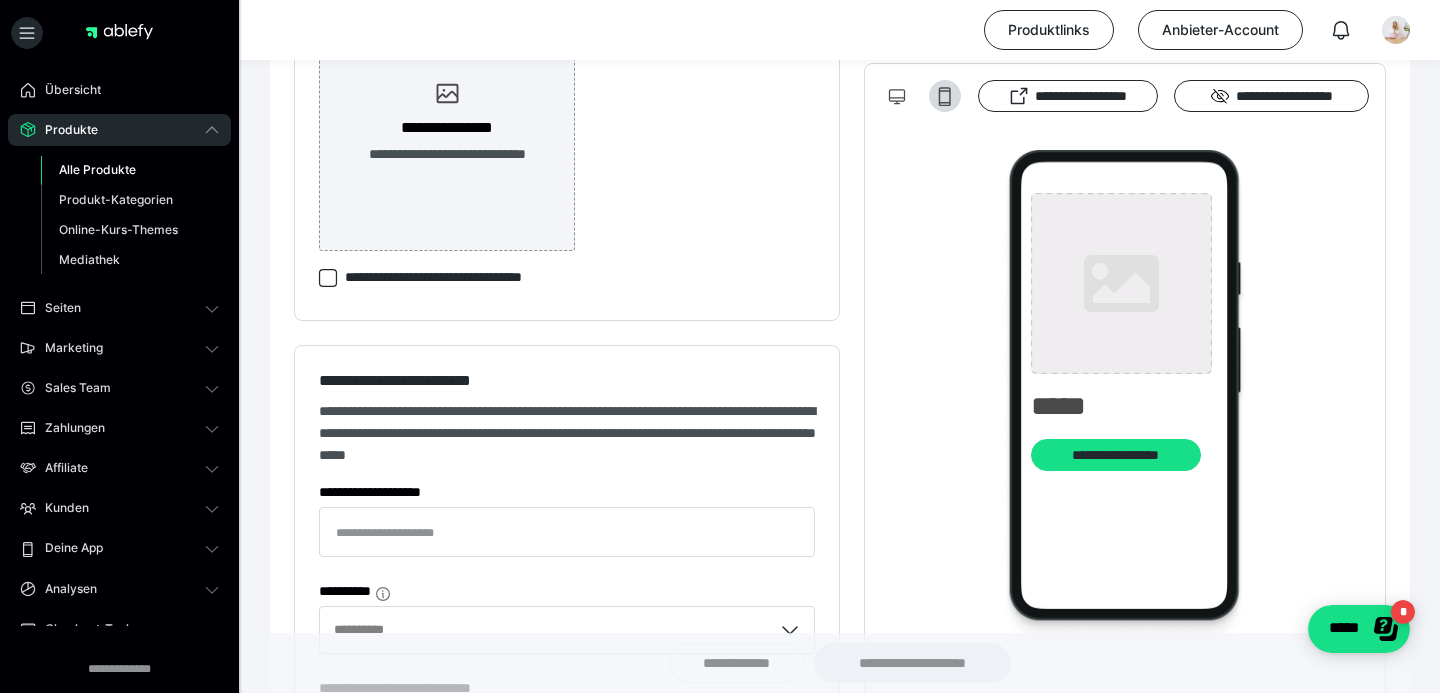 type on "**********" 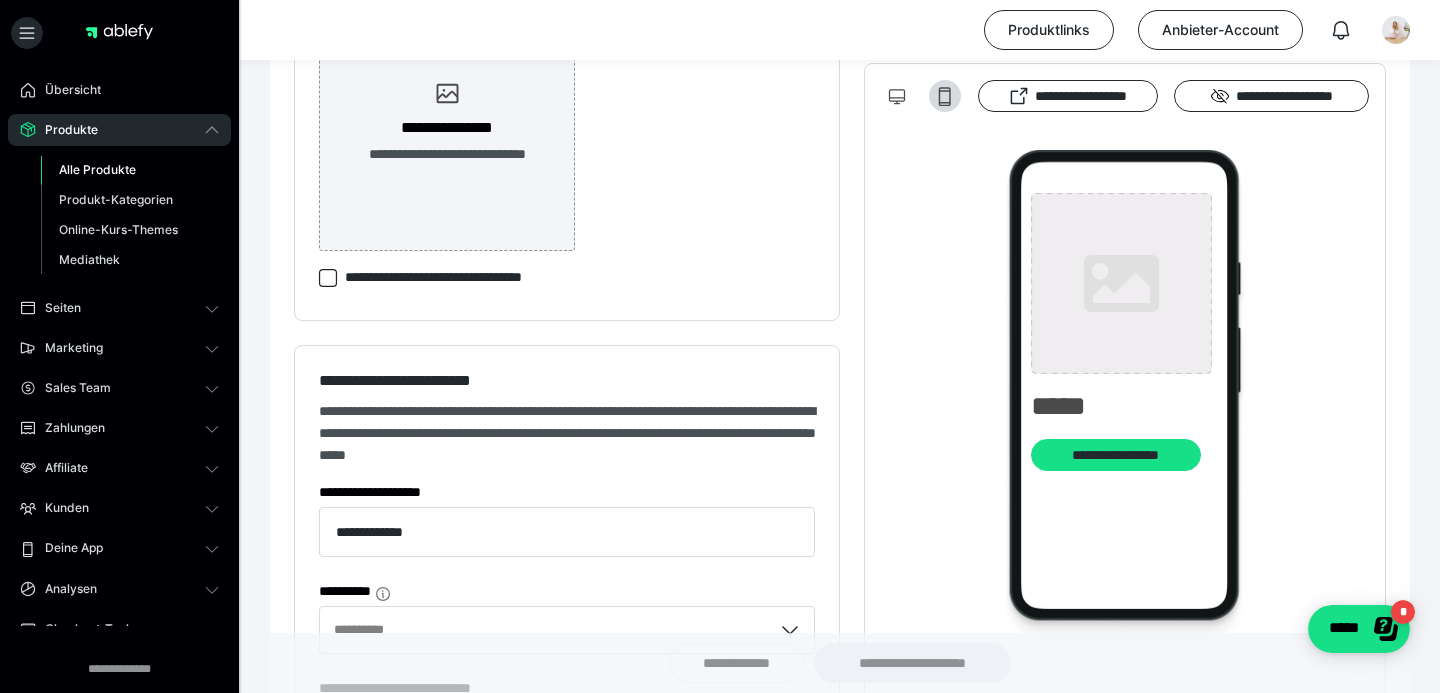 type on "**********" 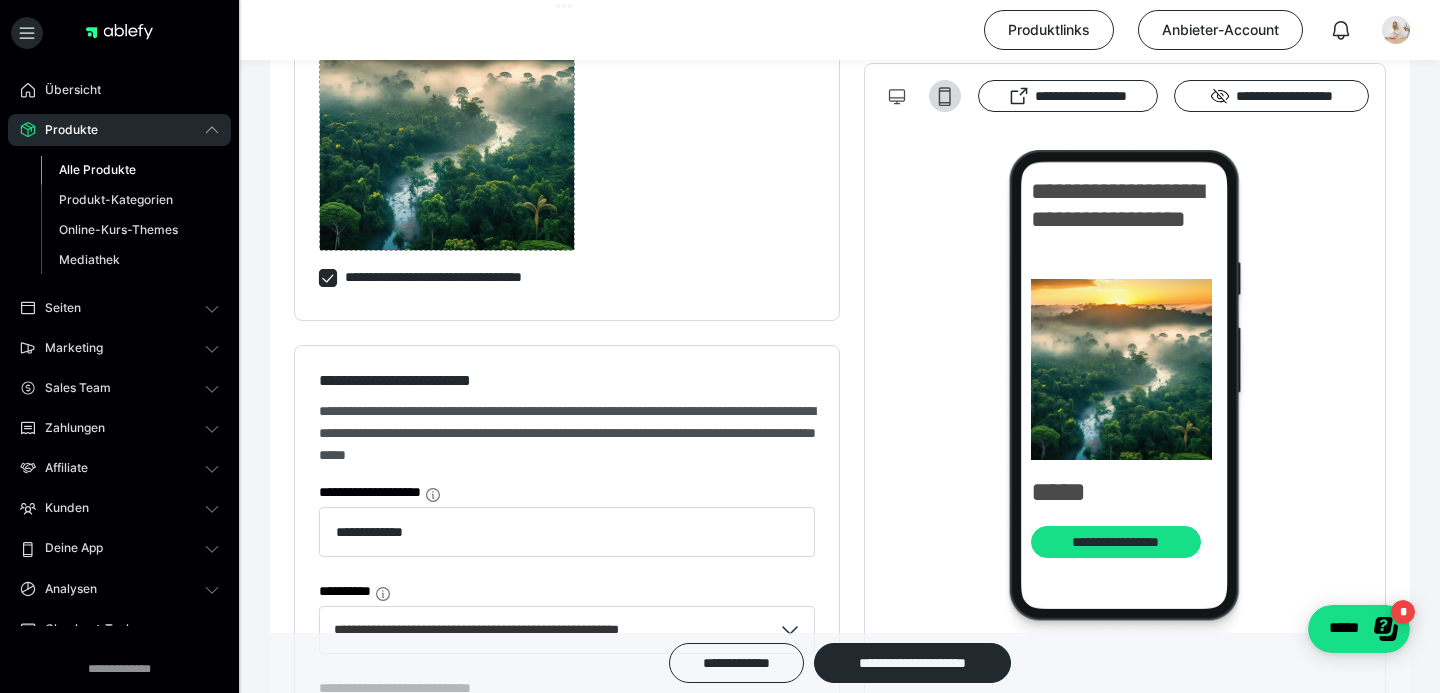 click on "Alle Produkte" at bounding box center [97, 169] 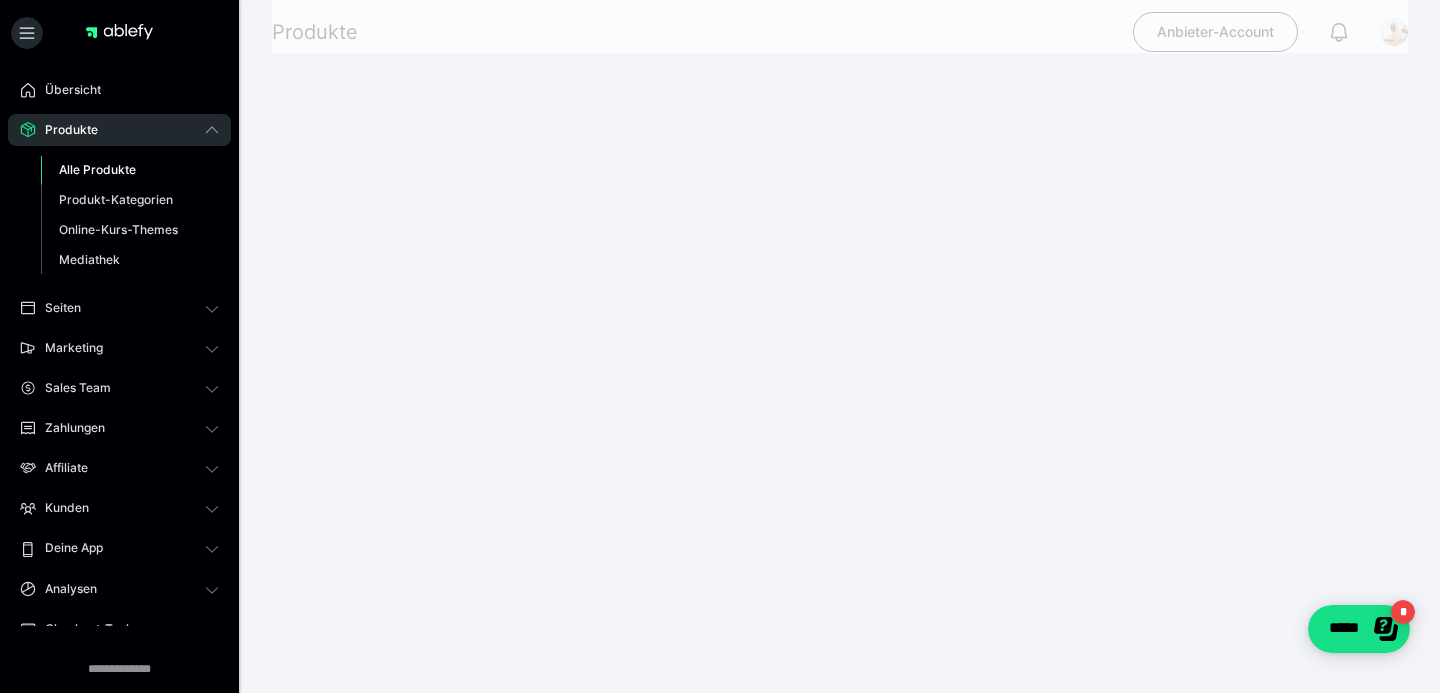 scroll, scrollTop: 0, scrollLeft: 0, axis: both 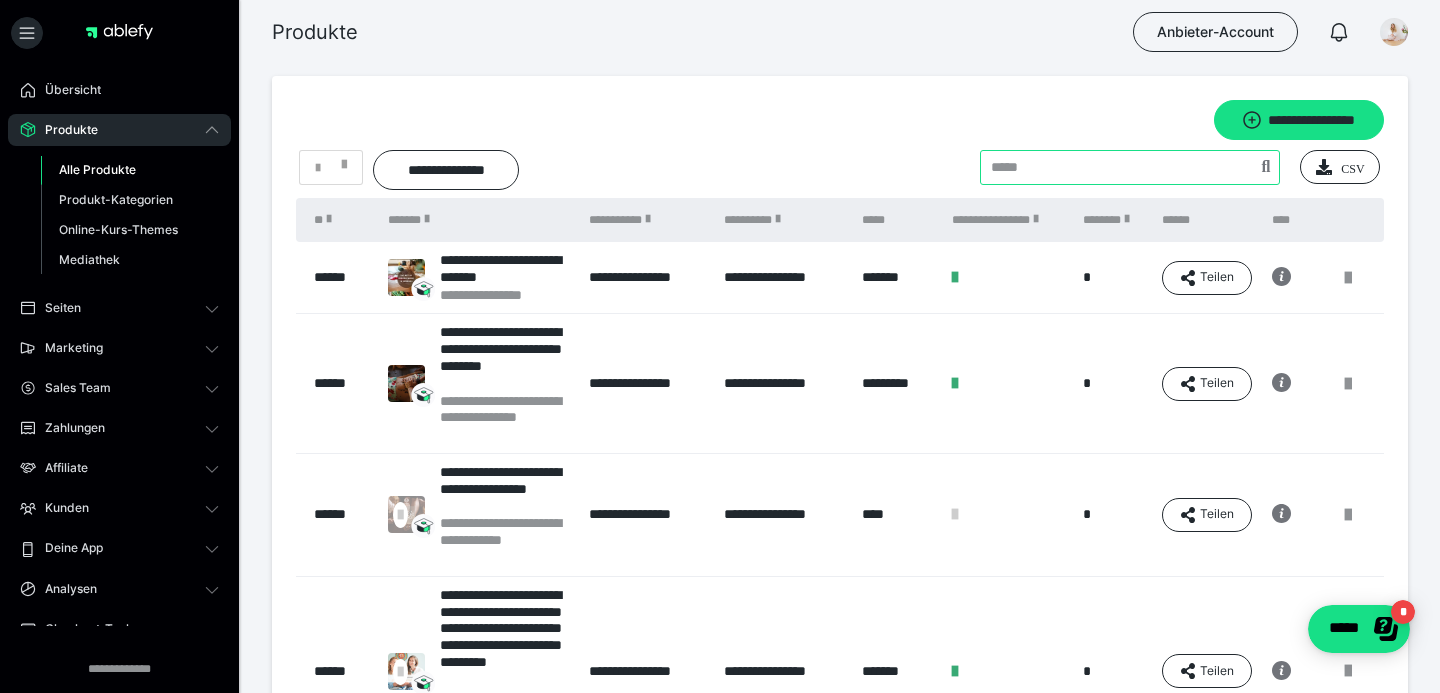 click at bounding box center [1130, 167] 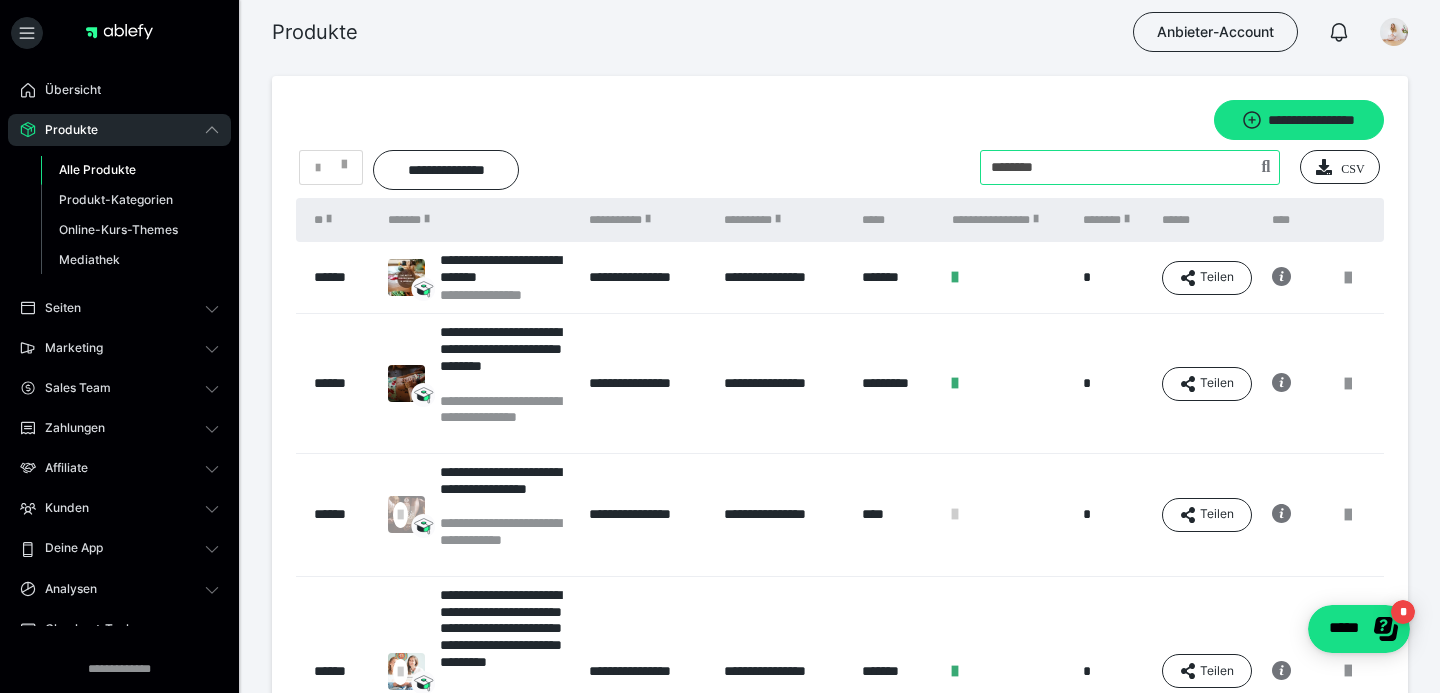 type on "********" 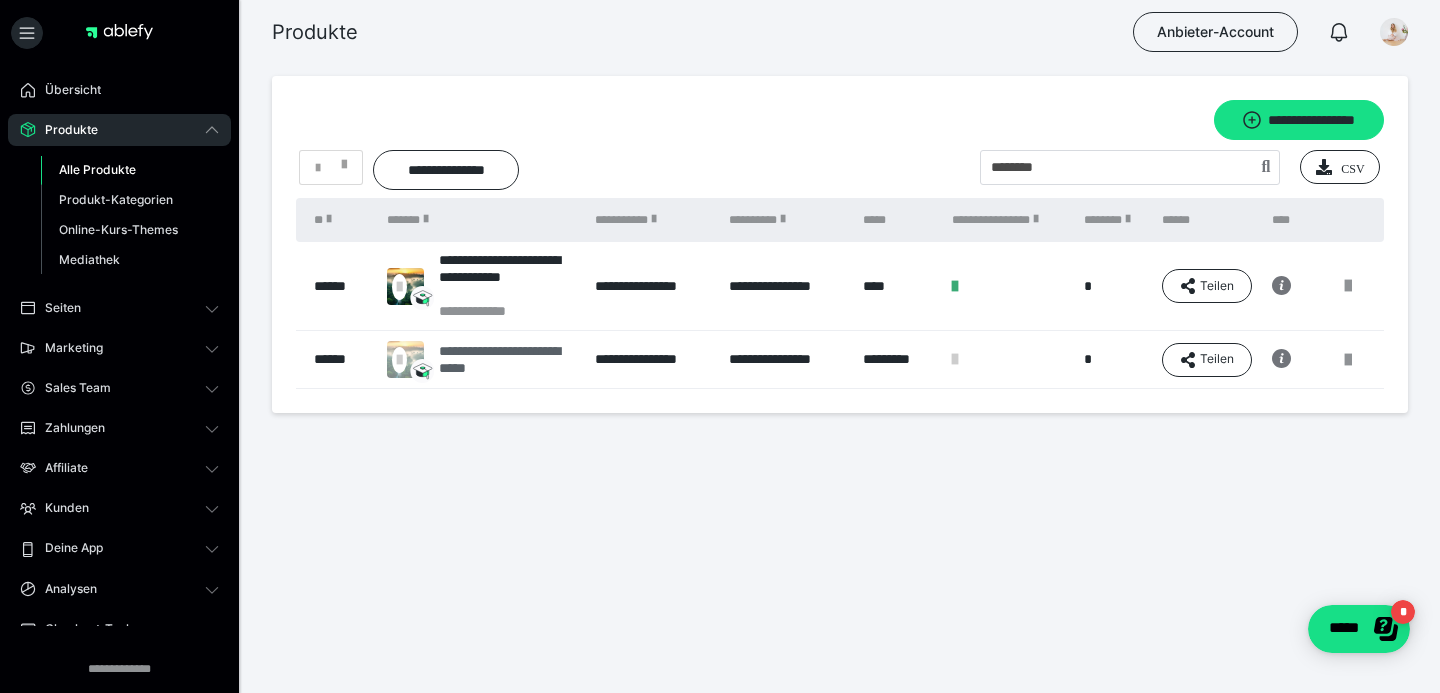 click on "**********" at bounding box center [507, 360] 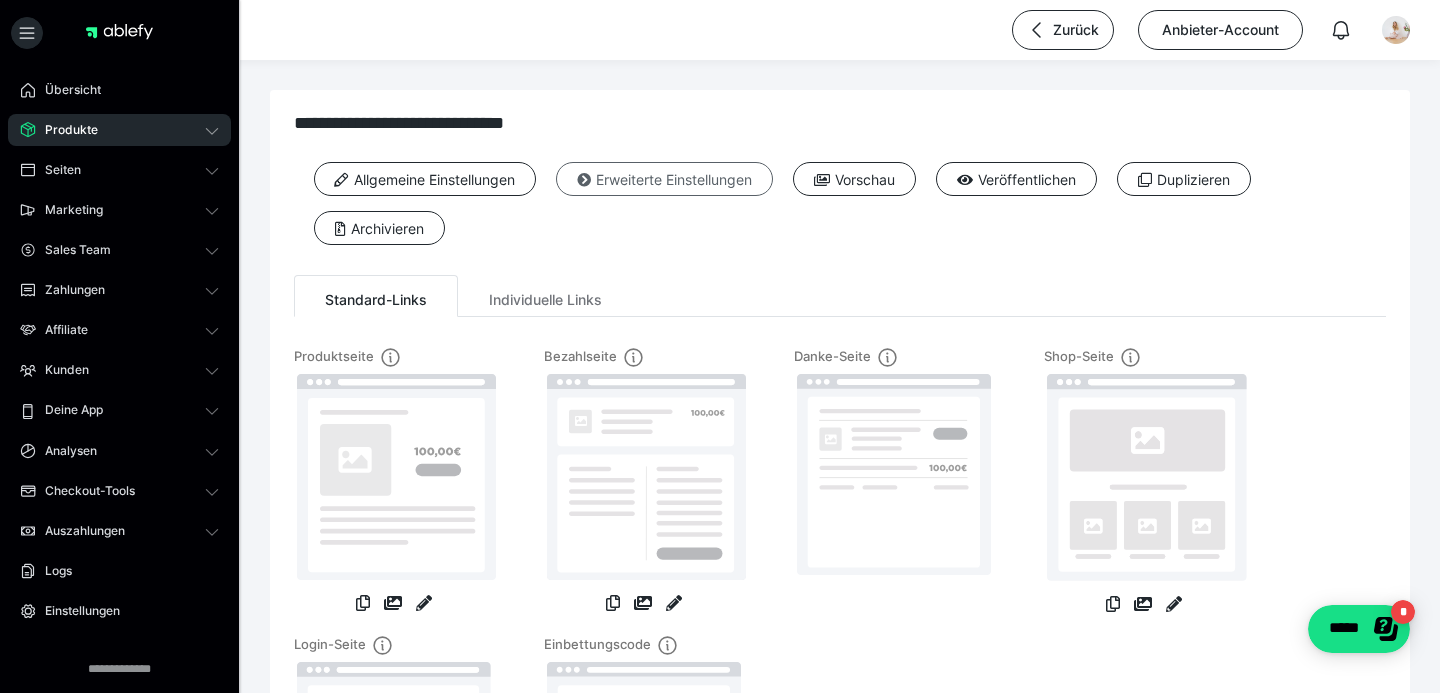 click on "Erweiterte Einstellungen" at bounding box center (664, 179) 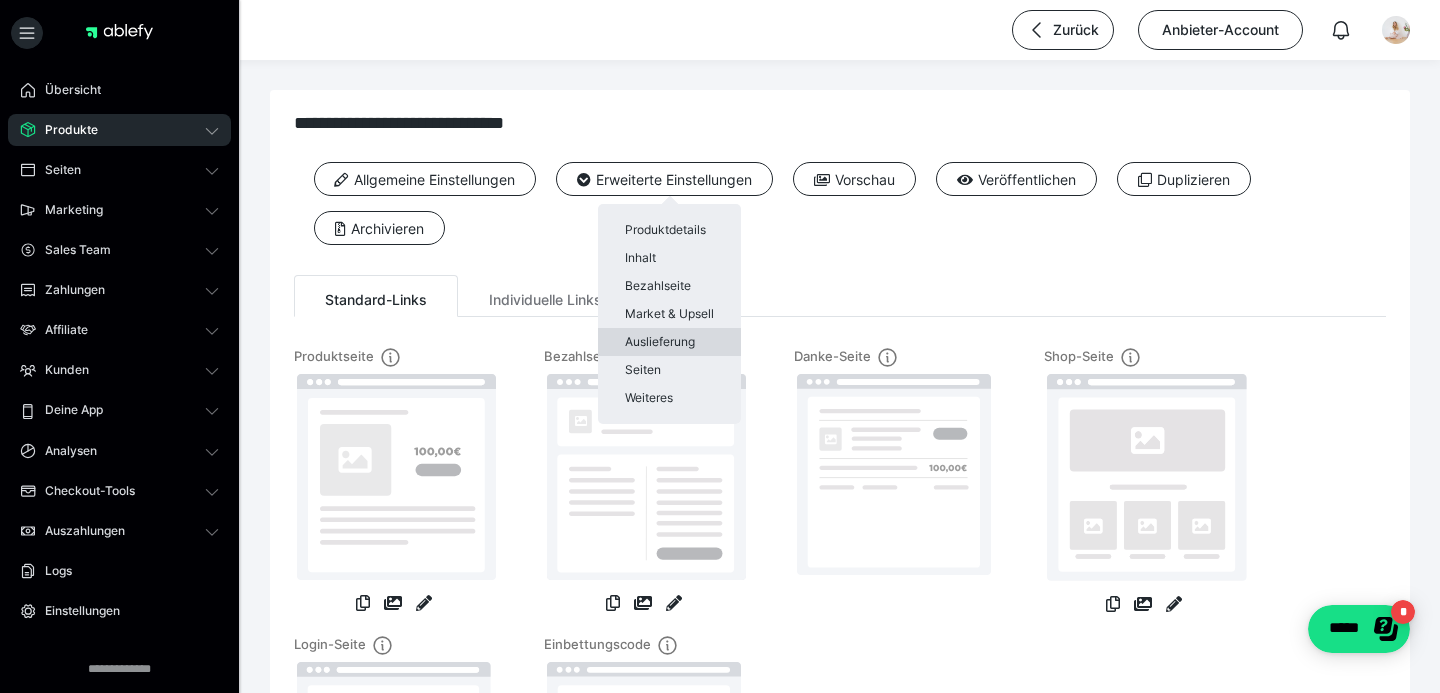 click on "Auslieferung" at bounding box center (669, 342) 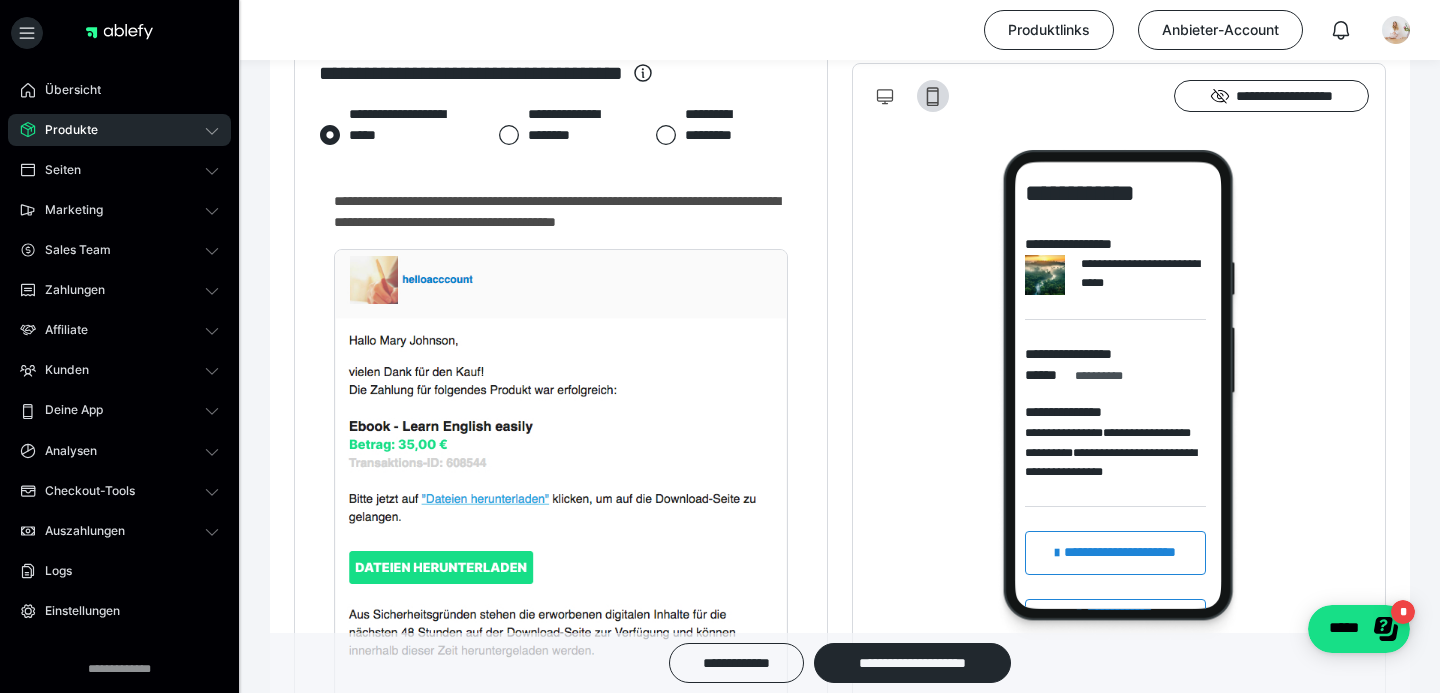 scroll, scrollTop: 853, scrollLeft: 0, axis: vertical 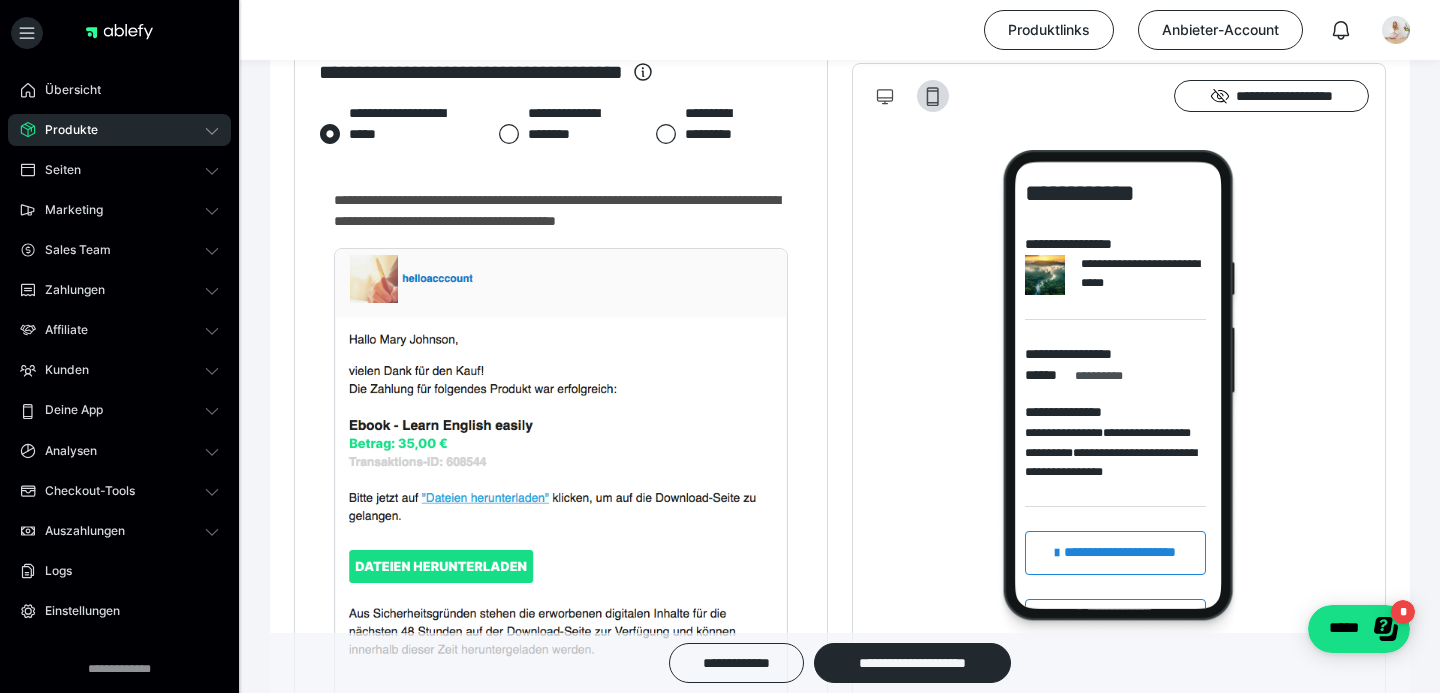 click on "Produkte" at bounding box center [64, 130] 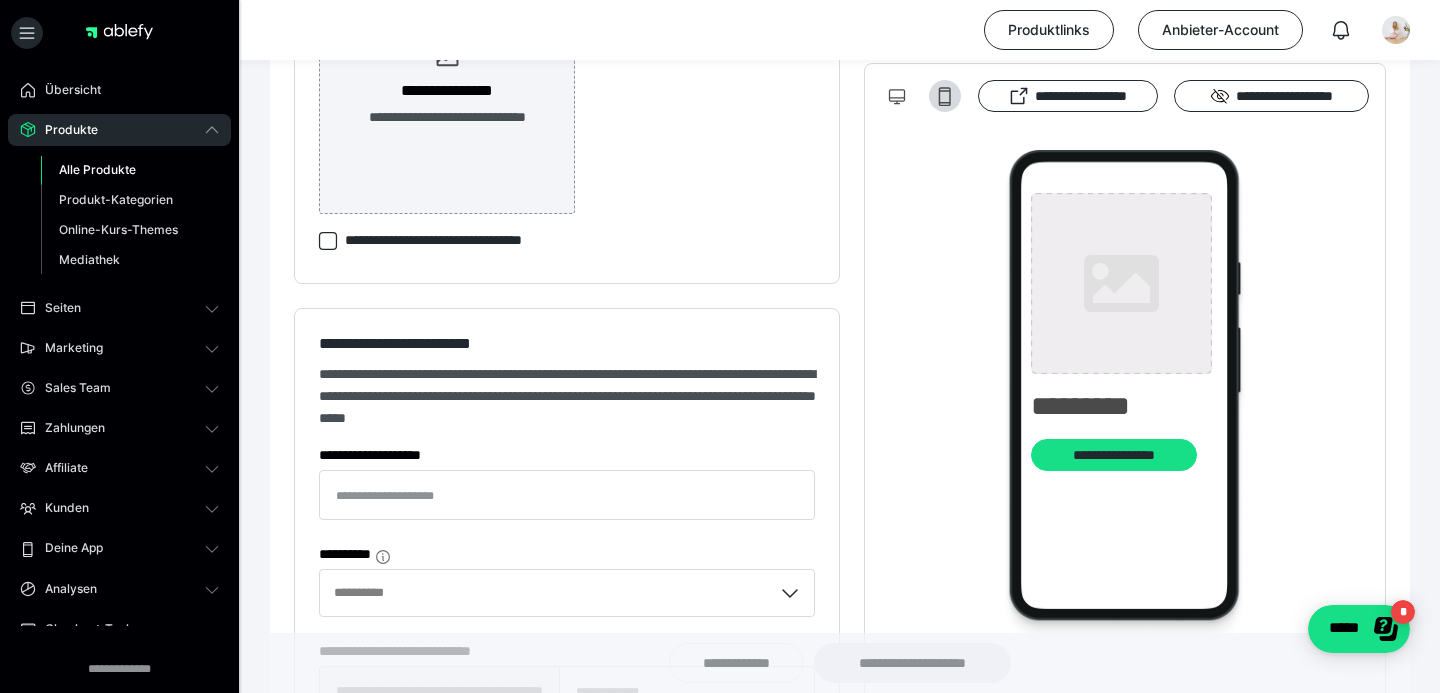 type on "**********" 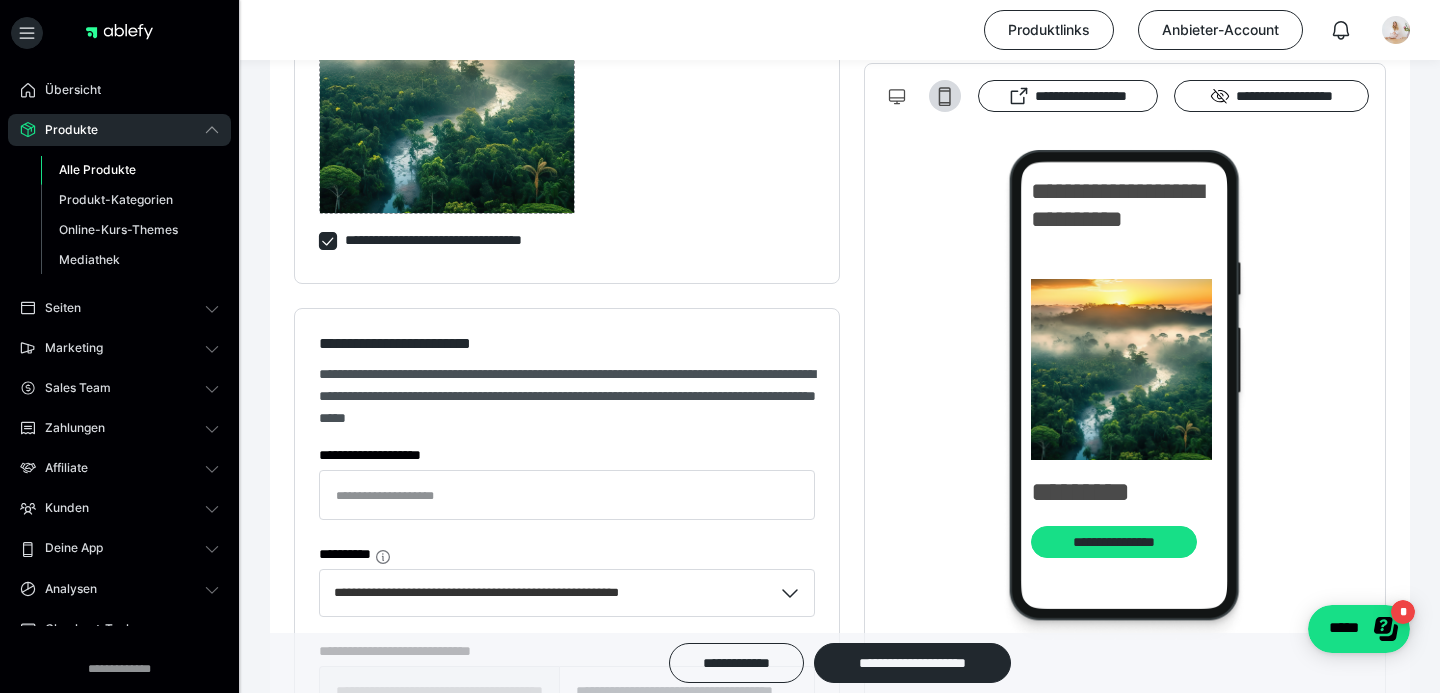 click on "Alle Produkte" at bounding box center (97, 169) 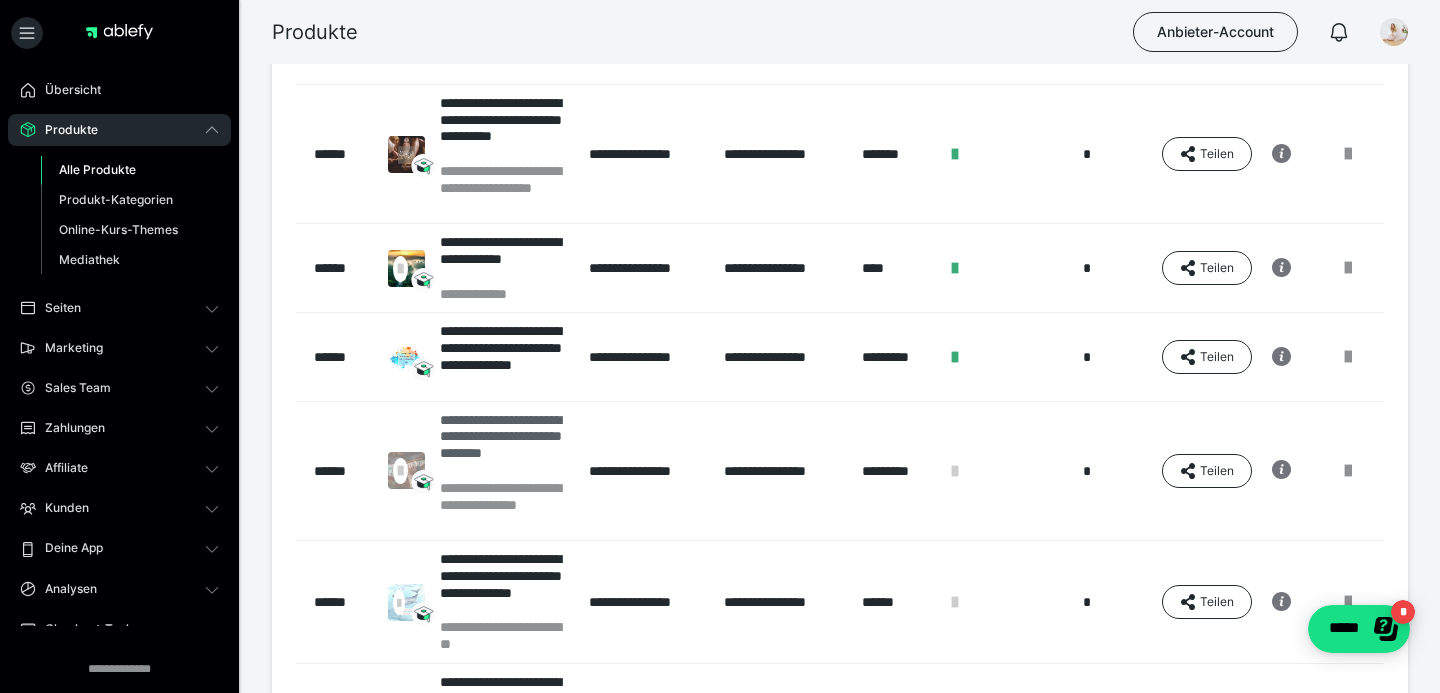 scroll, scrollTop: 681, scrollLeft: 0, axis: vertical 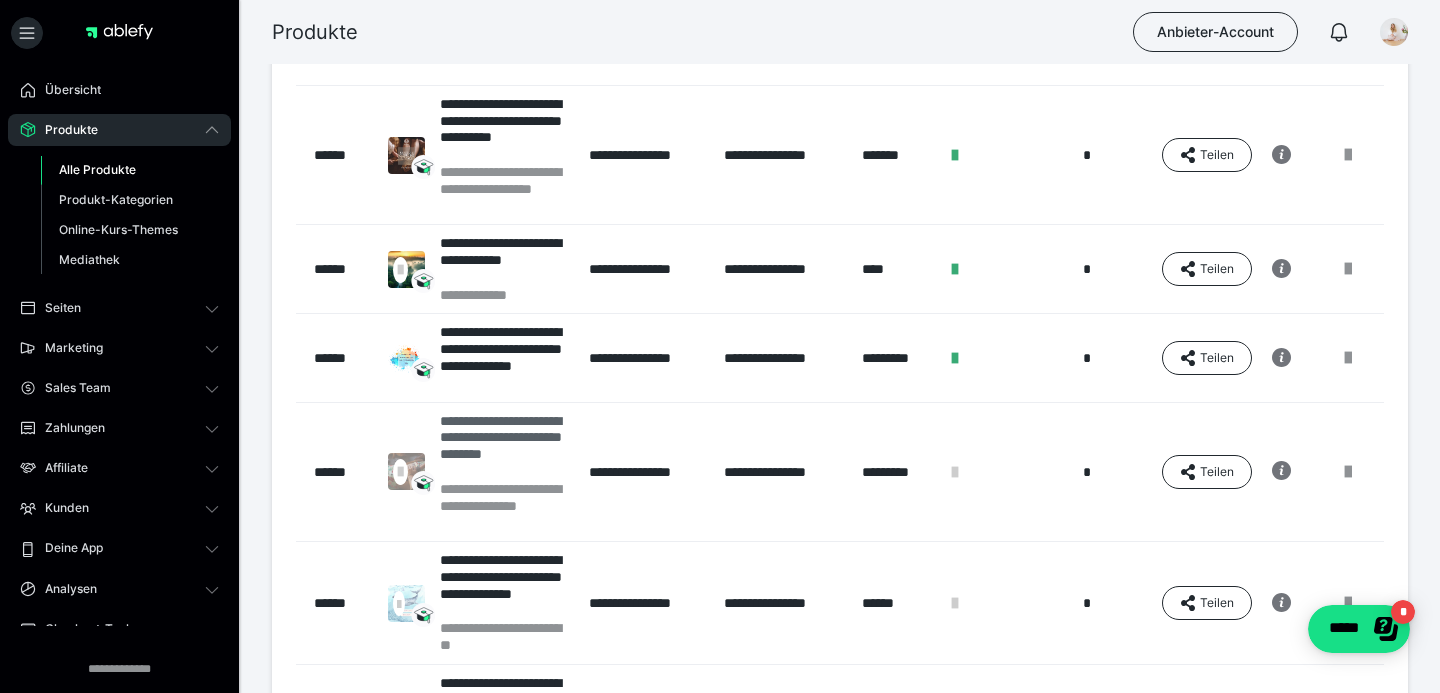 click on "**********" at bounding box center [504, 260] 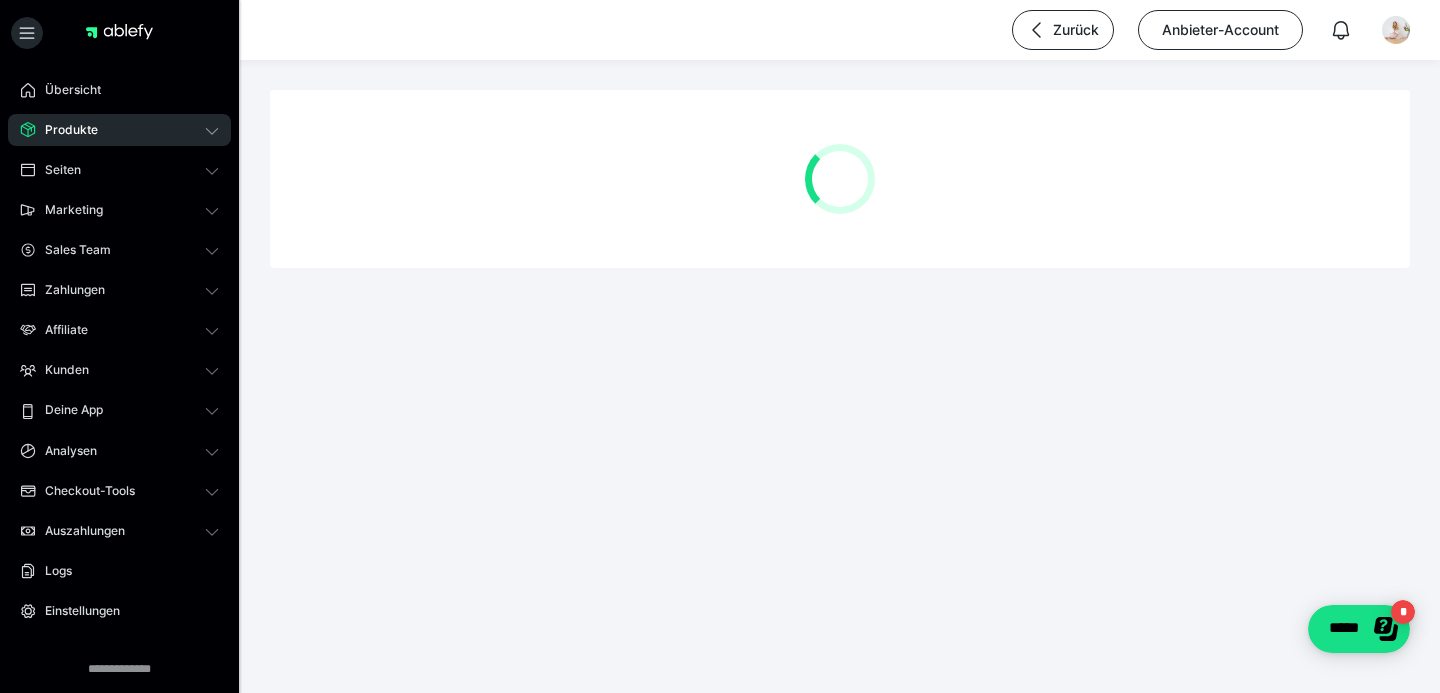 scroll, scrollTop: 0, scrollLeft: 0, axis: both 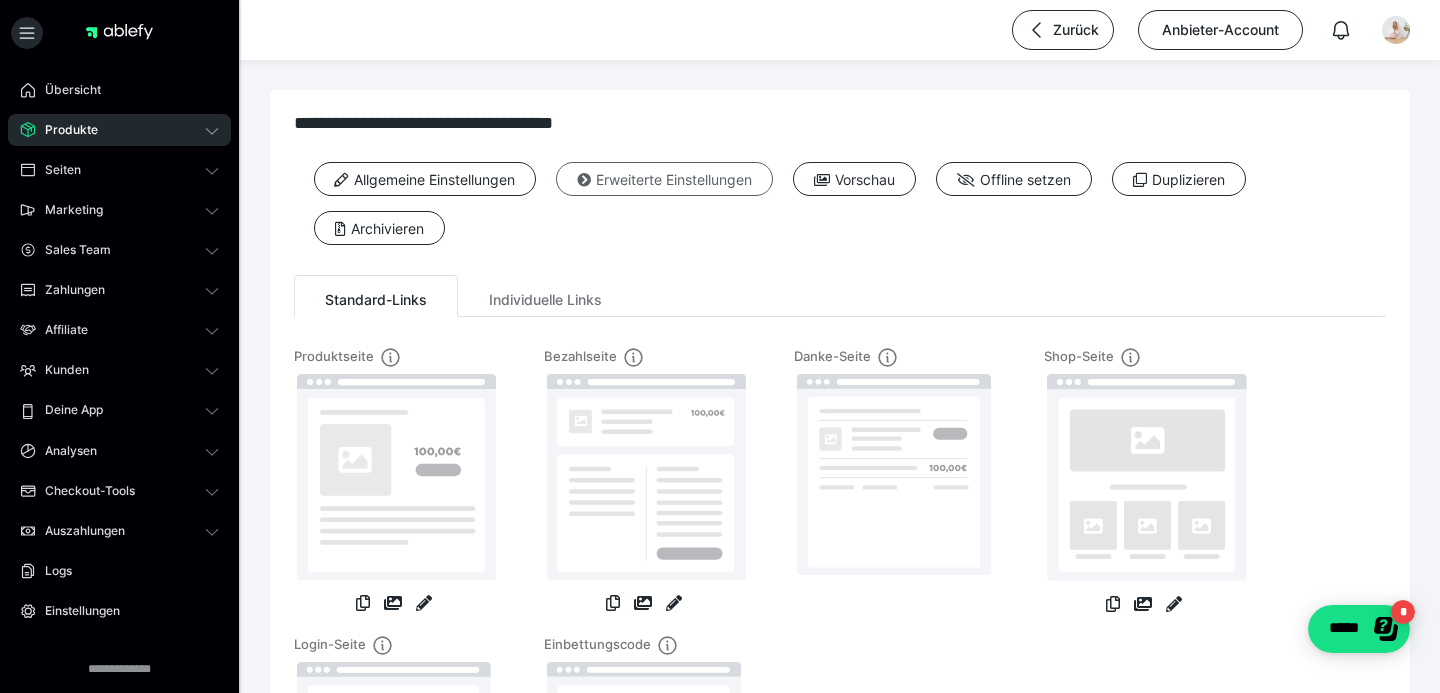 click on "Erweiterte Einstellungen" at bounding box center [664, 179] 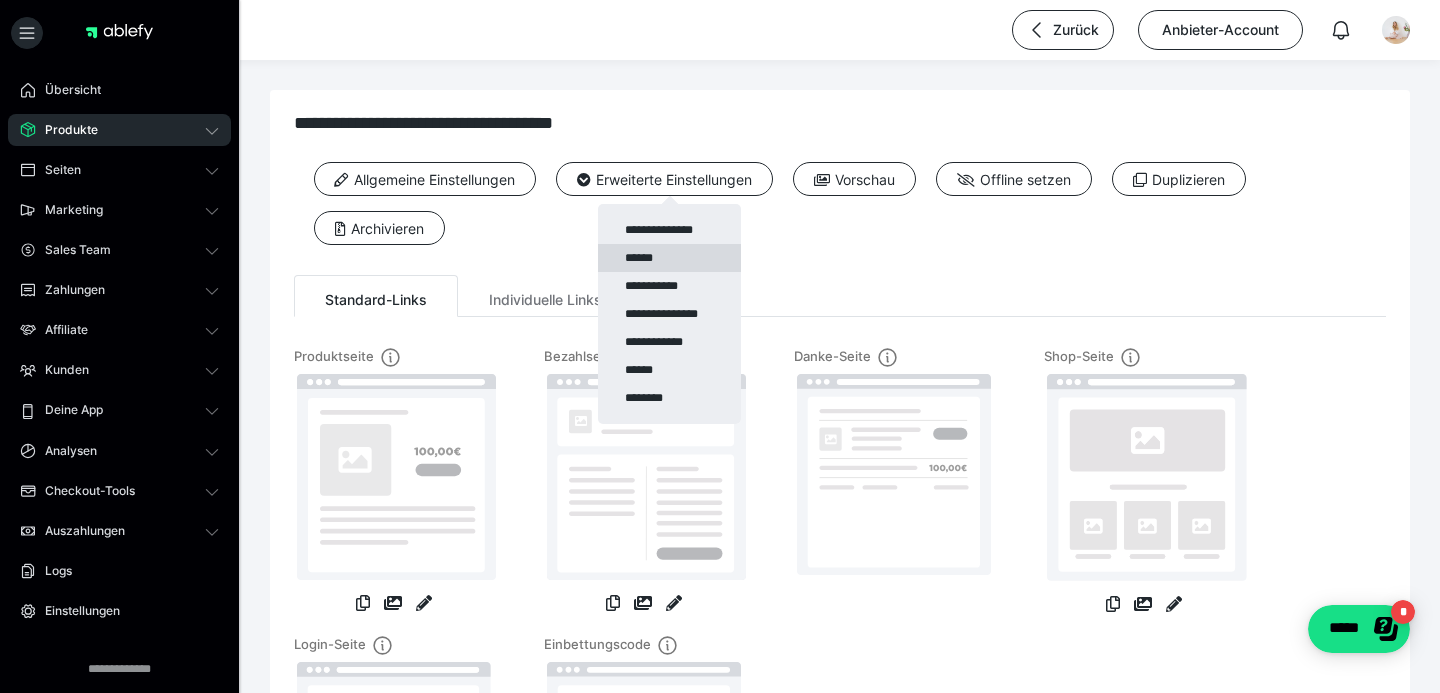 click on "******" at bounding box center [669, 258] 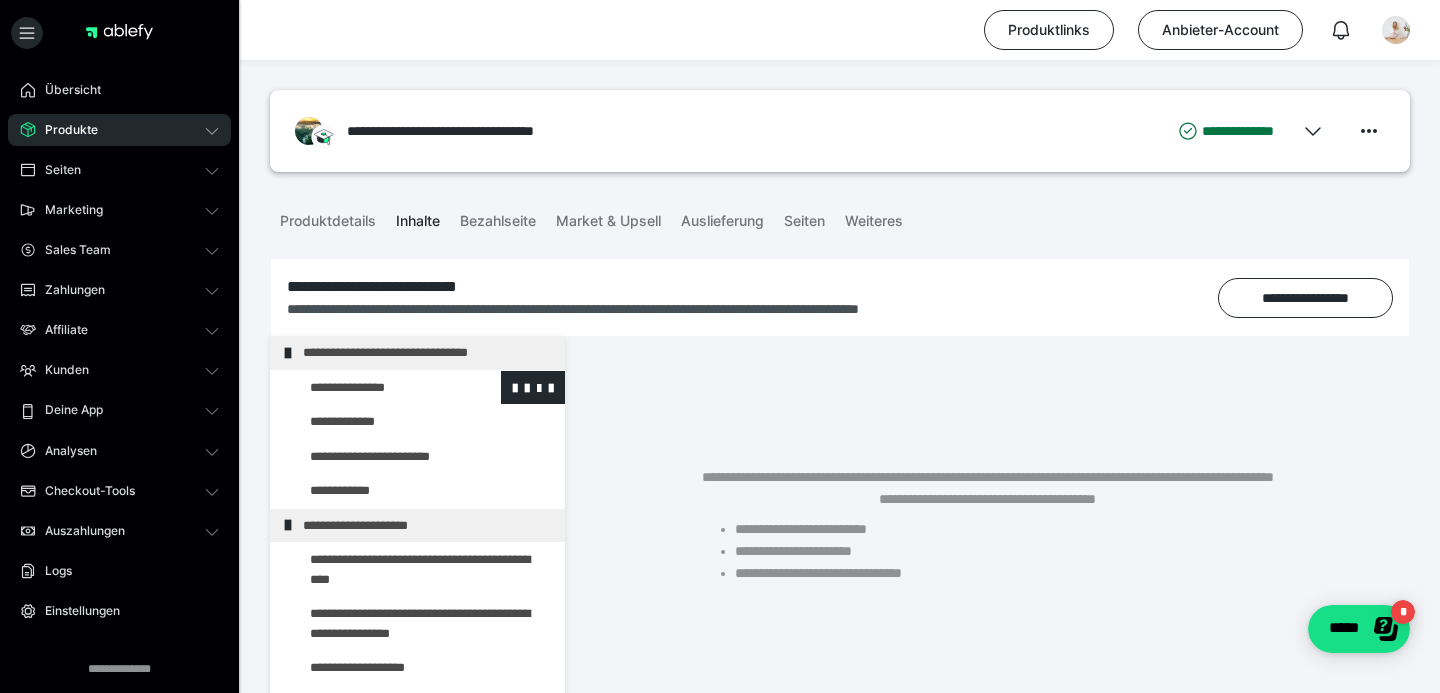 click at bounding box center [375, 388] 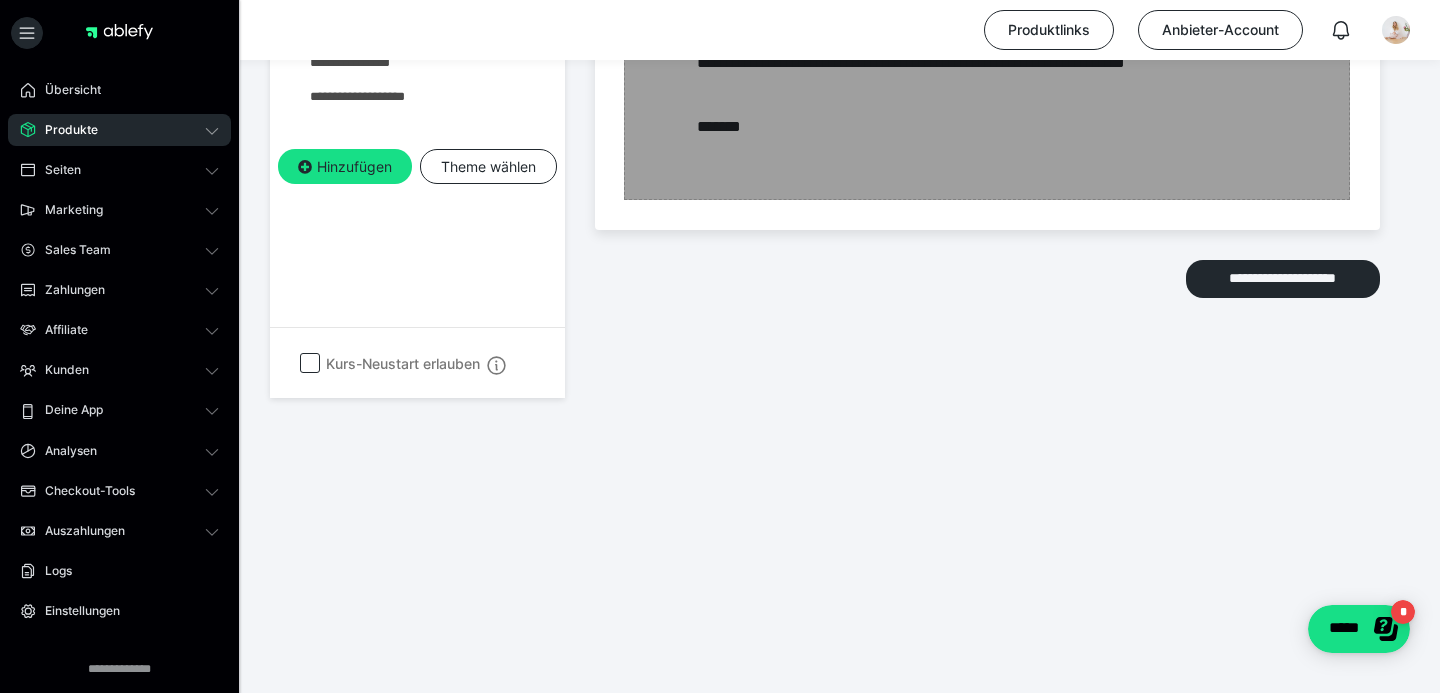 scroll, scrollTop: 935, scrollLeft: 0, axis: vertical 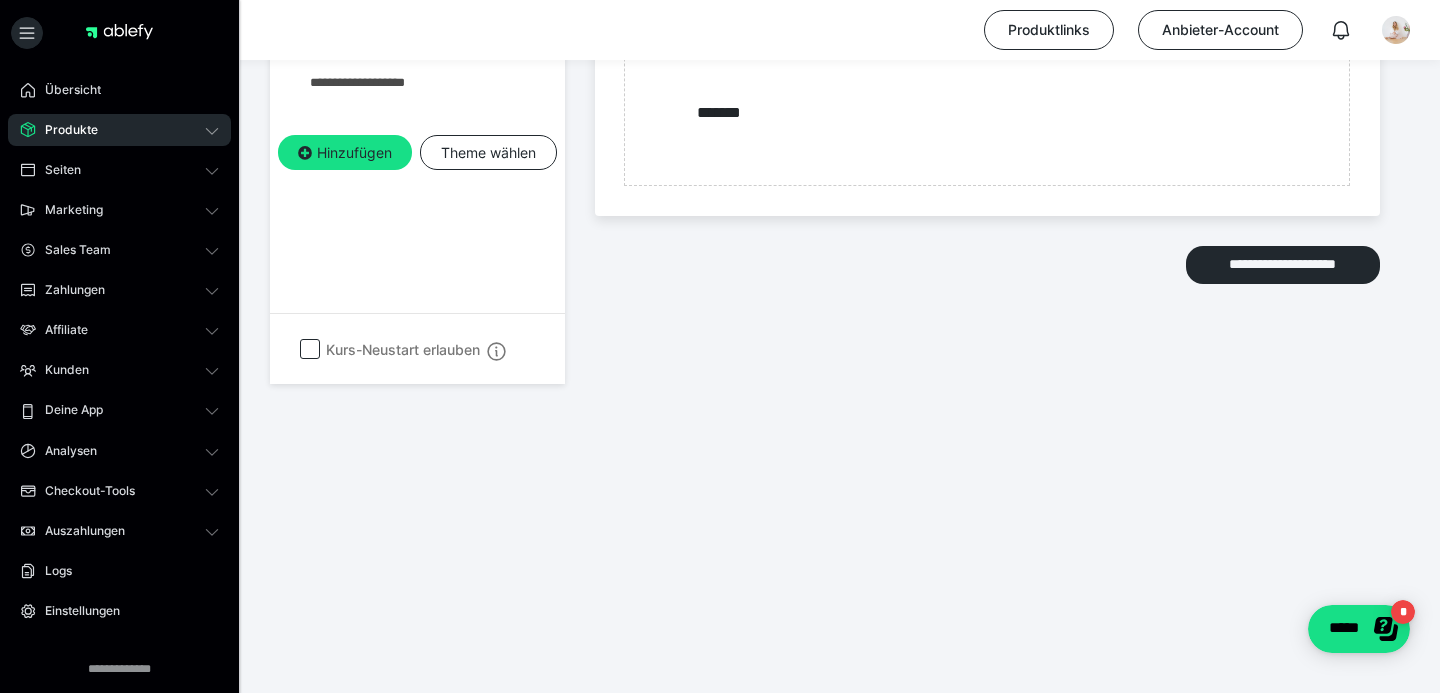 click at bounding box center [375, -163] 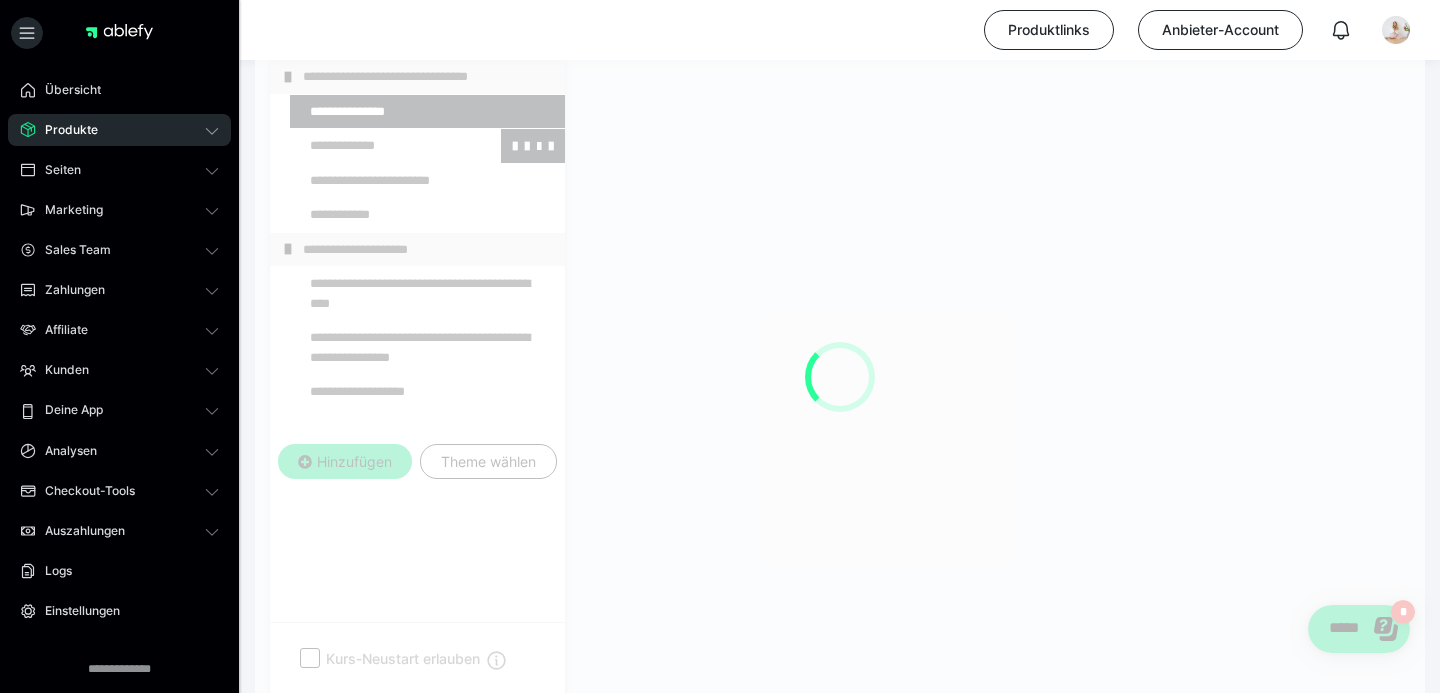 scroll, scrollTop: 276, scrollLeft: 0, axis: vertical 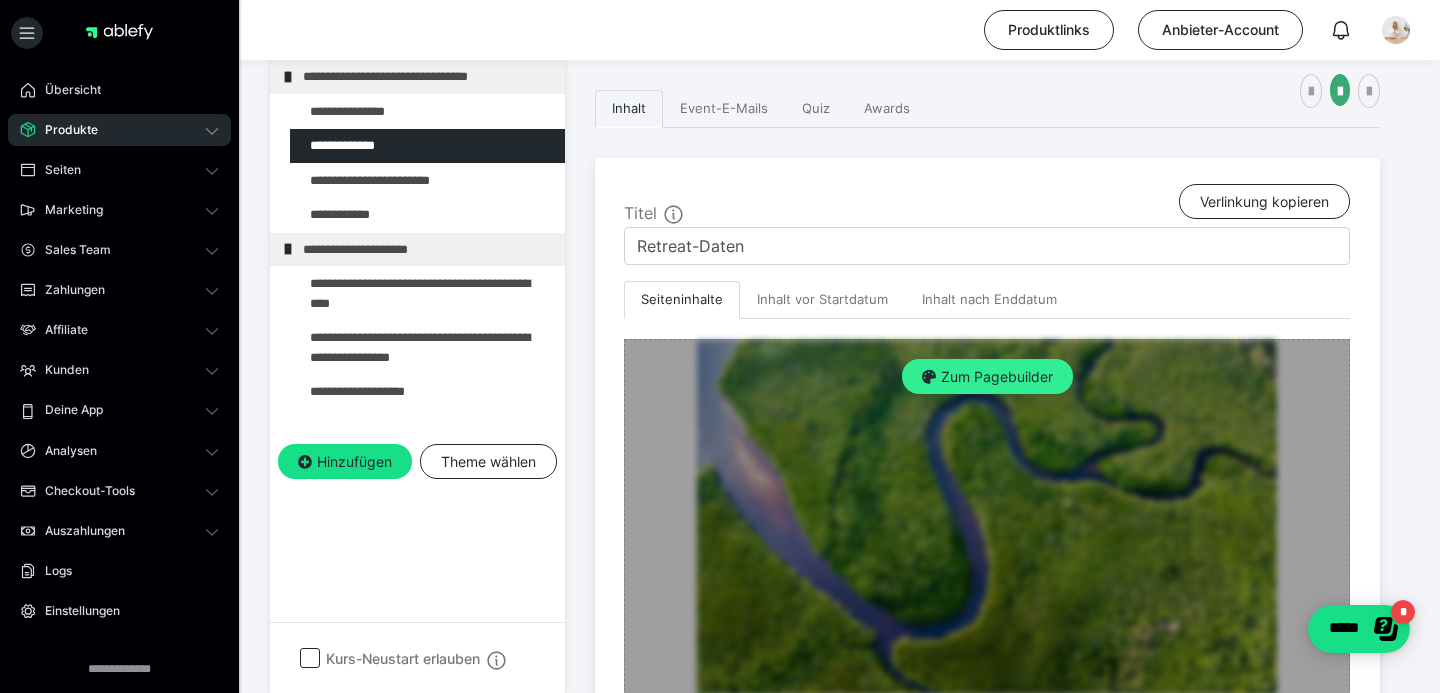 click on "Zum Pagebuilder" at bounding box center [987, 377] 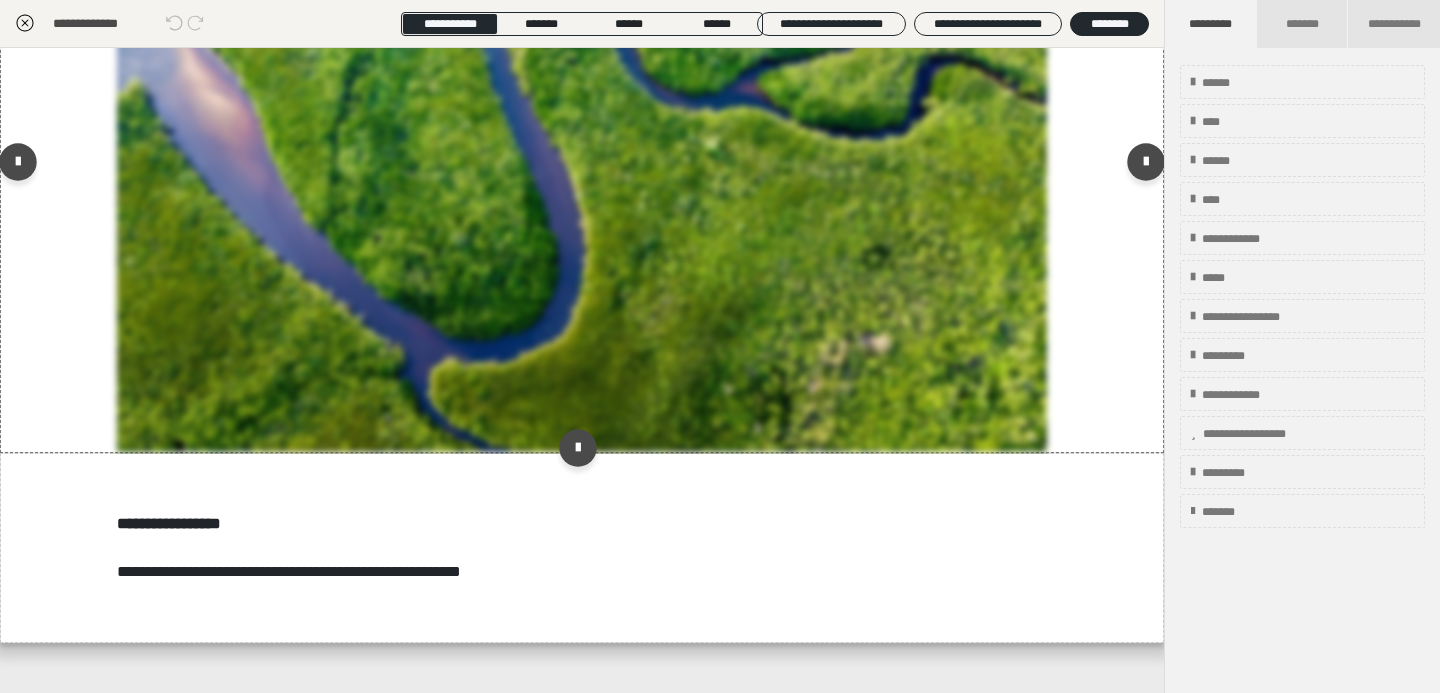 scroll, scrollTop: 188, scrollLeft: 0, axis: vertical 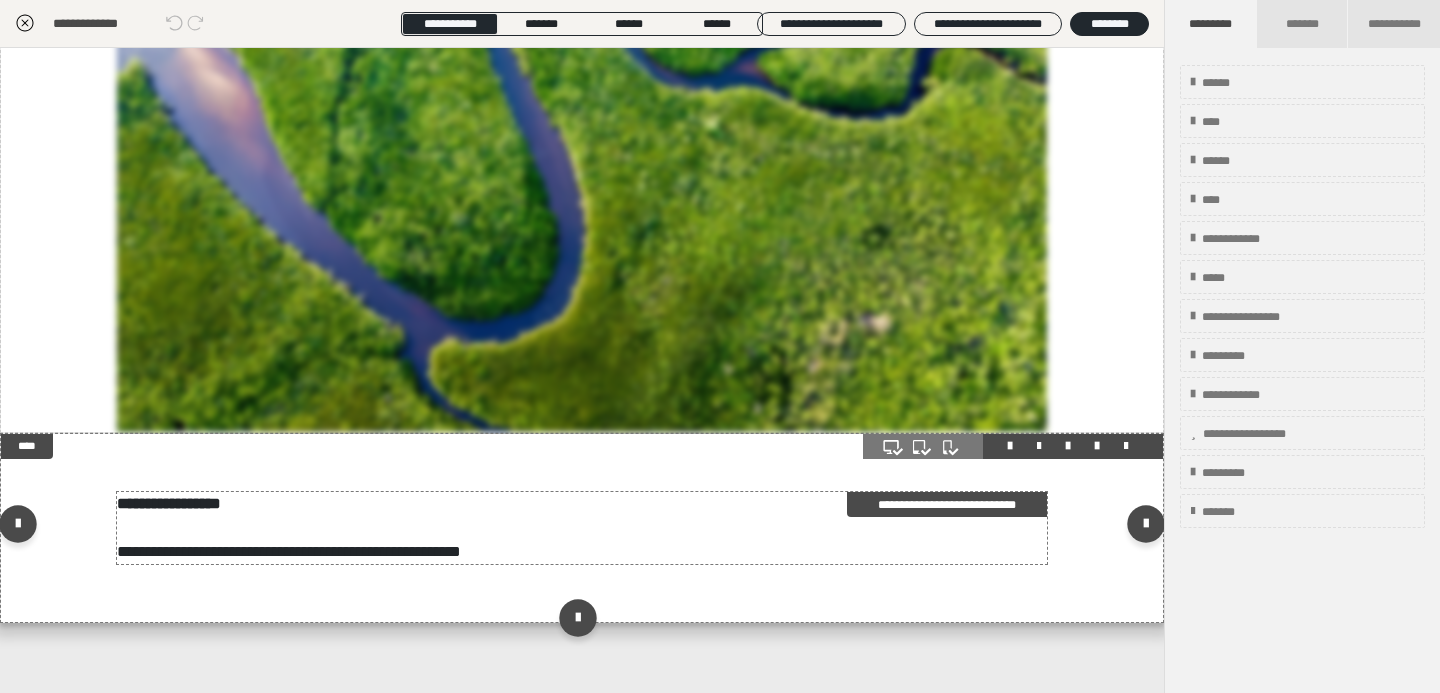 click on "**********" at bounding box center [582, 528] 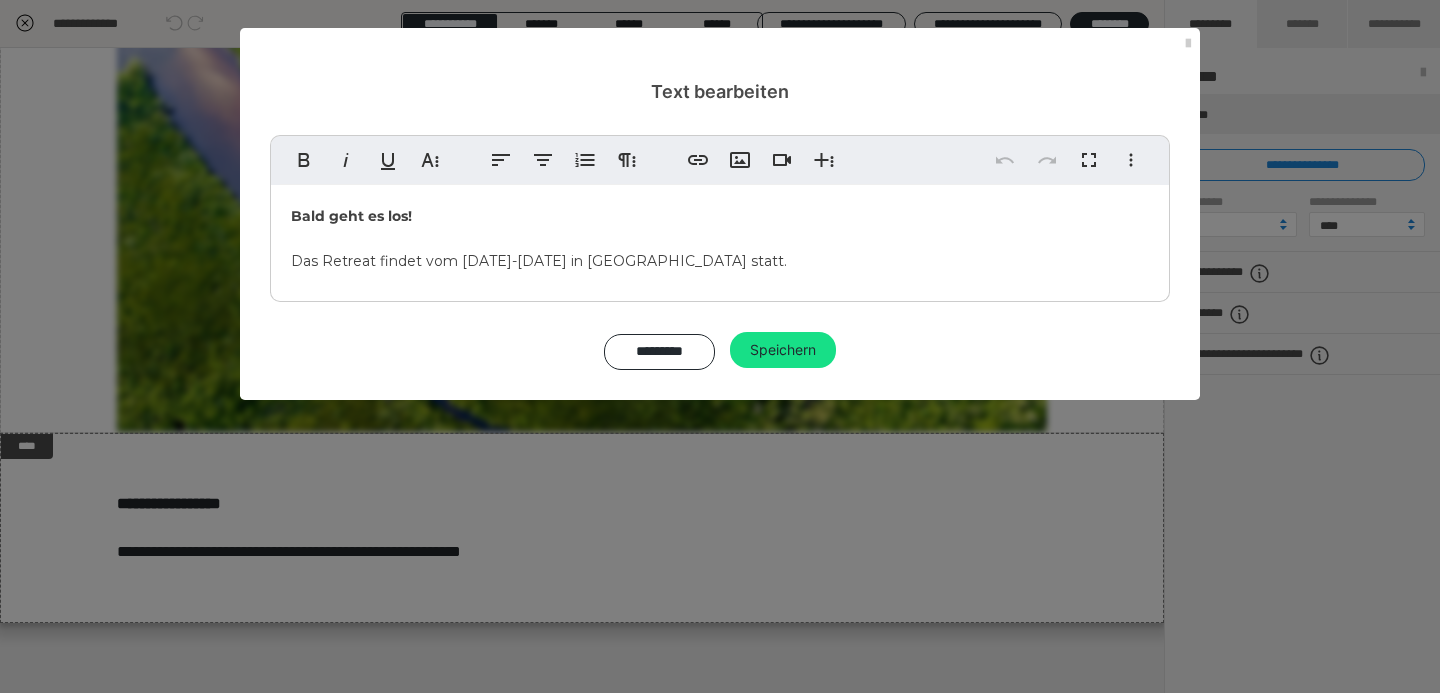 click on "Bald geht es los! Das Retreat findet vom 21.-30.03.2025 in Brasilien statt." at bounding box center (539, 238) 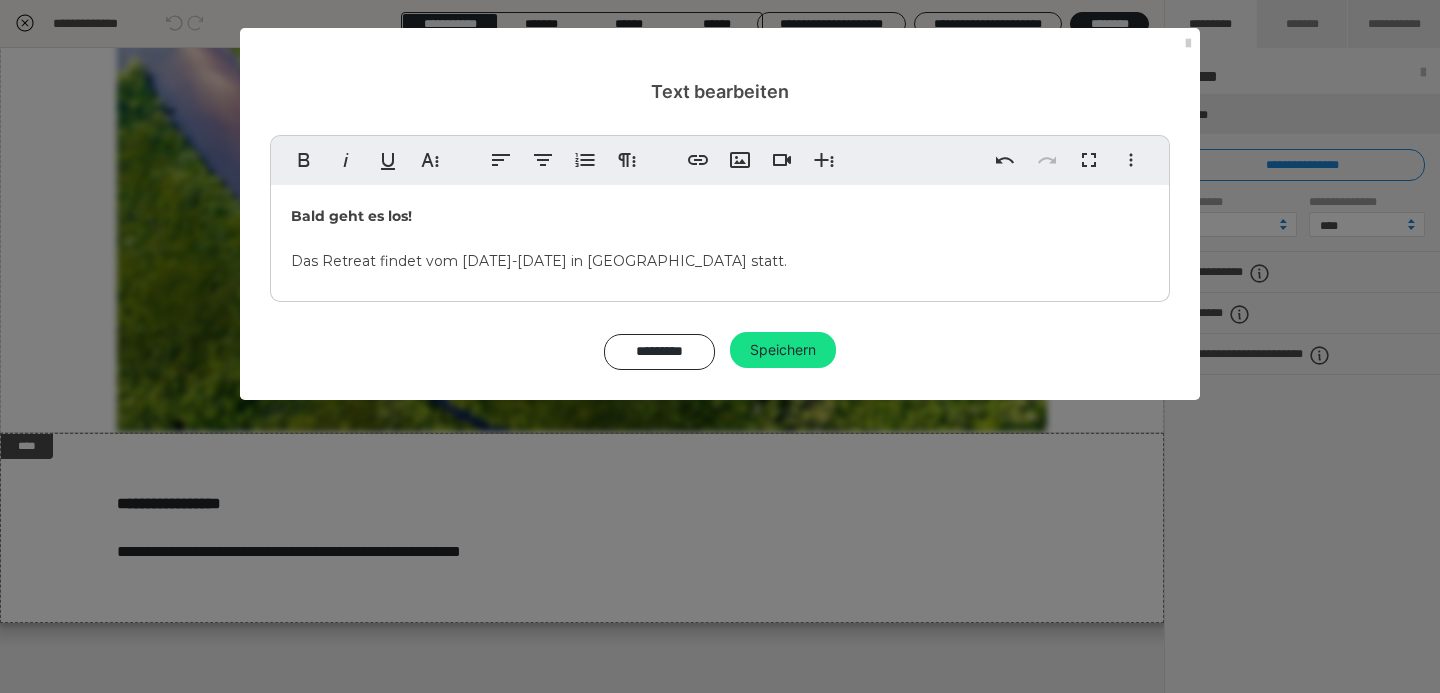 click on "Bald geht es los! Das Retreat findet vom 21.-30.03.2026 in Brasilien statt." at bounding box center [539, 238] 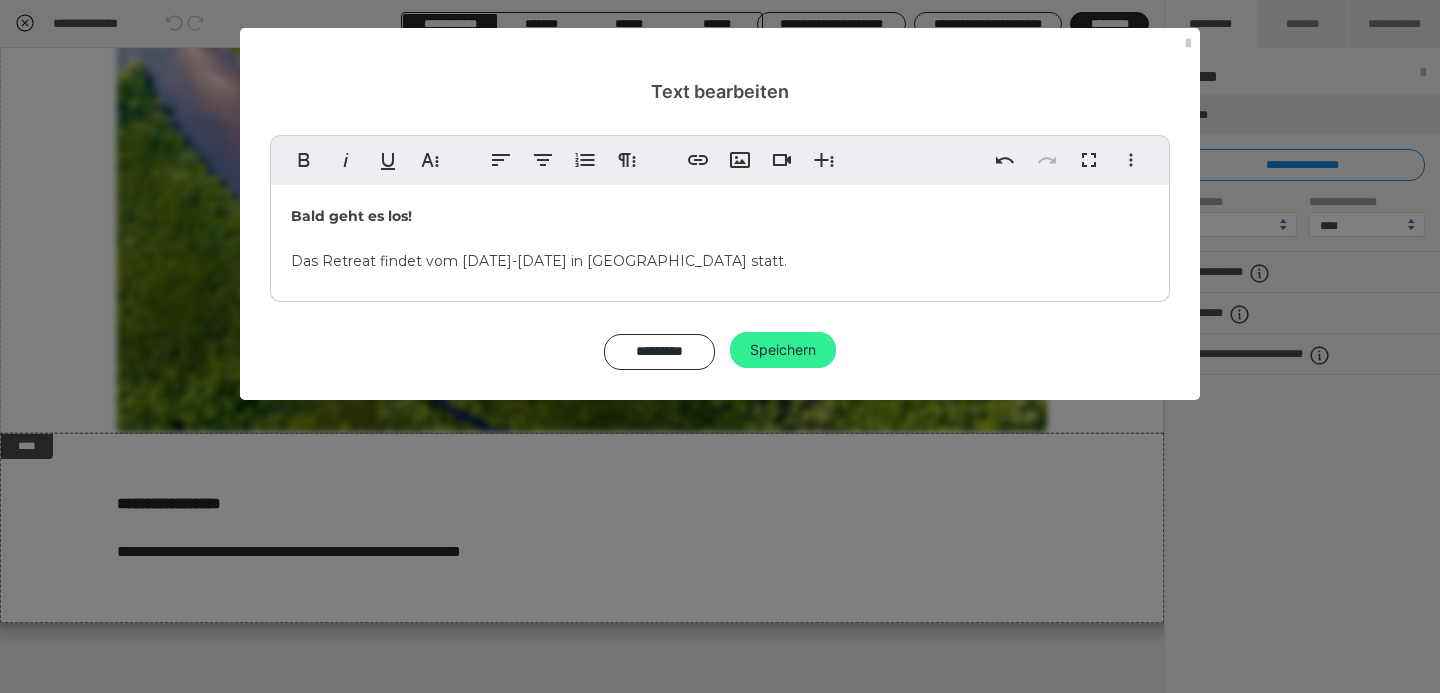 click on "Speichern" at bounding box center (783, 350) 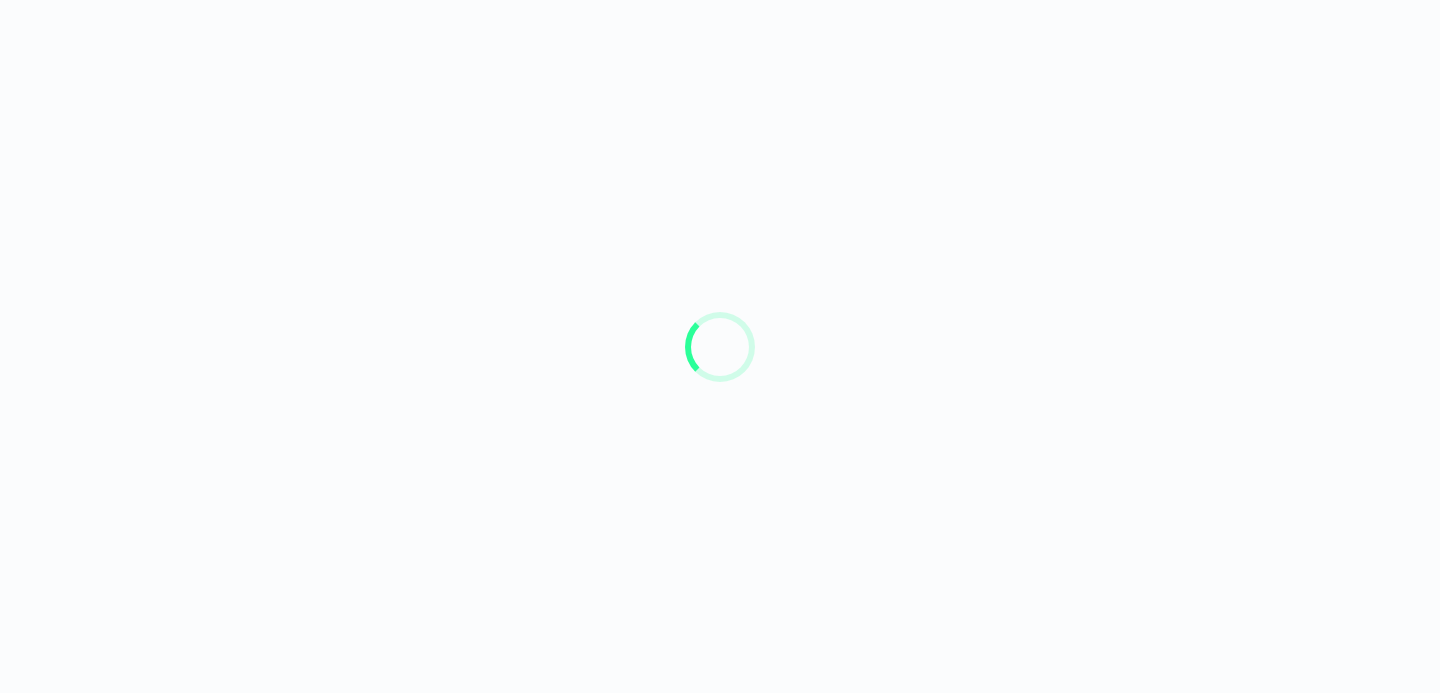 scroll, scrollTop: 0, scrollLeft: 0, axis: both 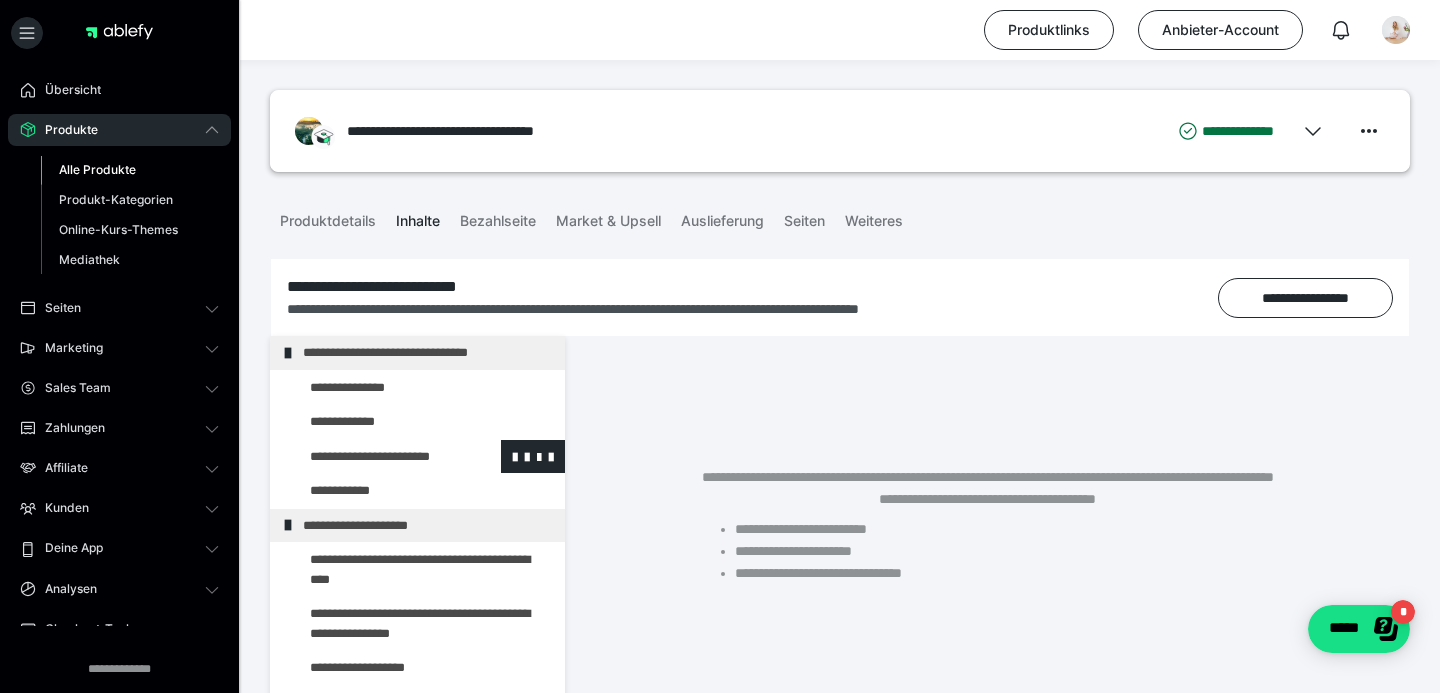 click at bounding box center [375, 457] 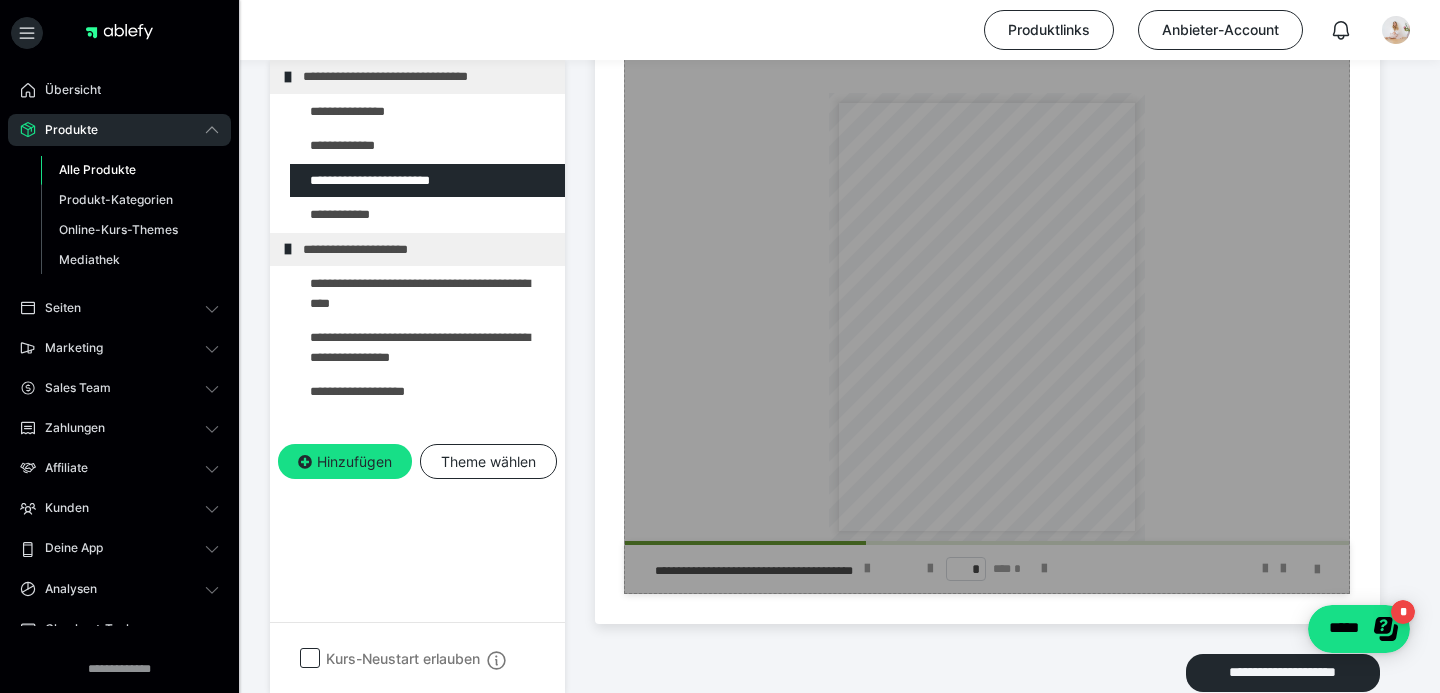 scroll, scrollTop: 693, scrollLeft: 0, axis: vertical 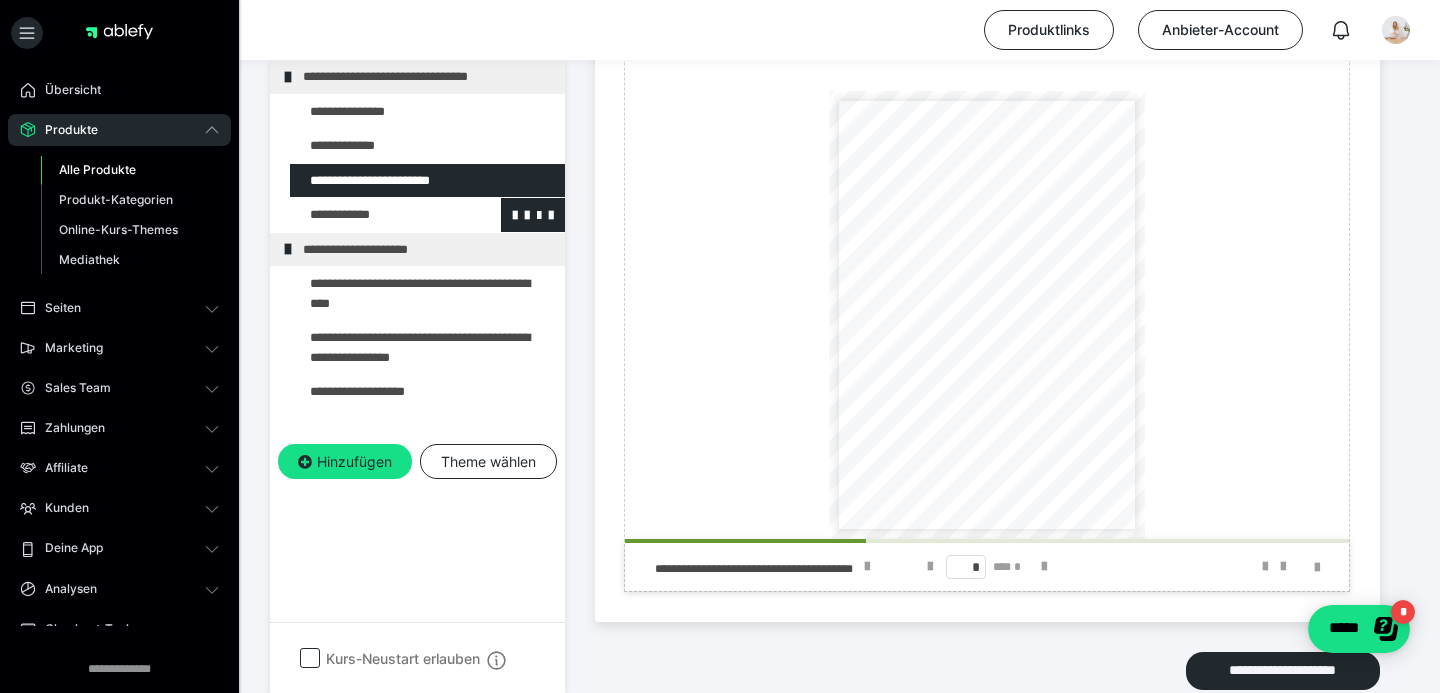 click at bounding box center [375, 215] 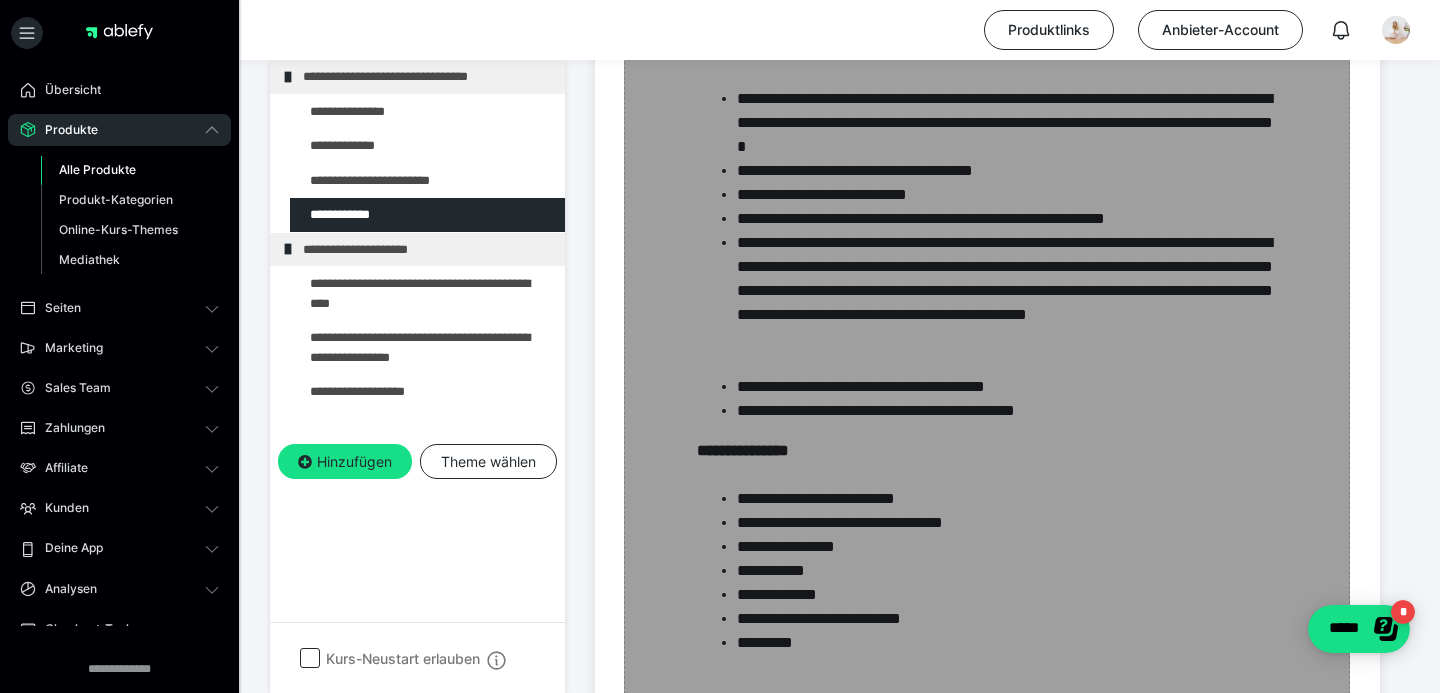 scroll, scrollTop: 2157, scrollLeft: 0, axis: vertical 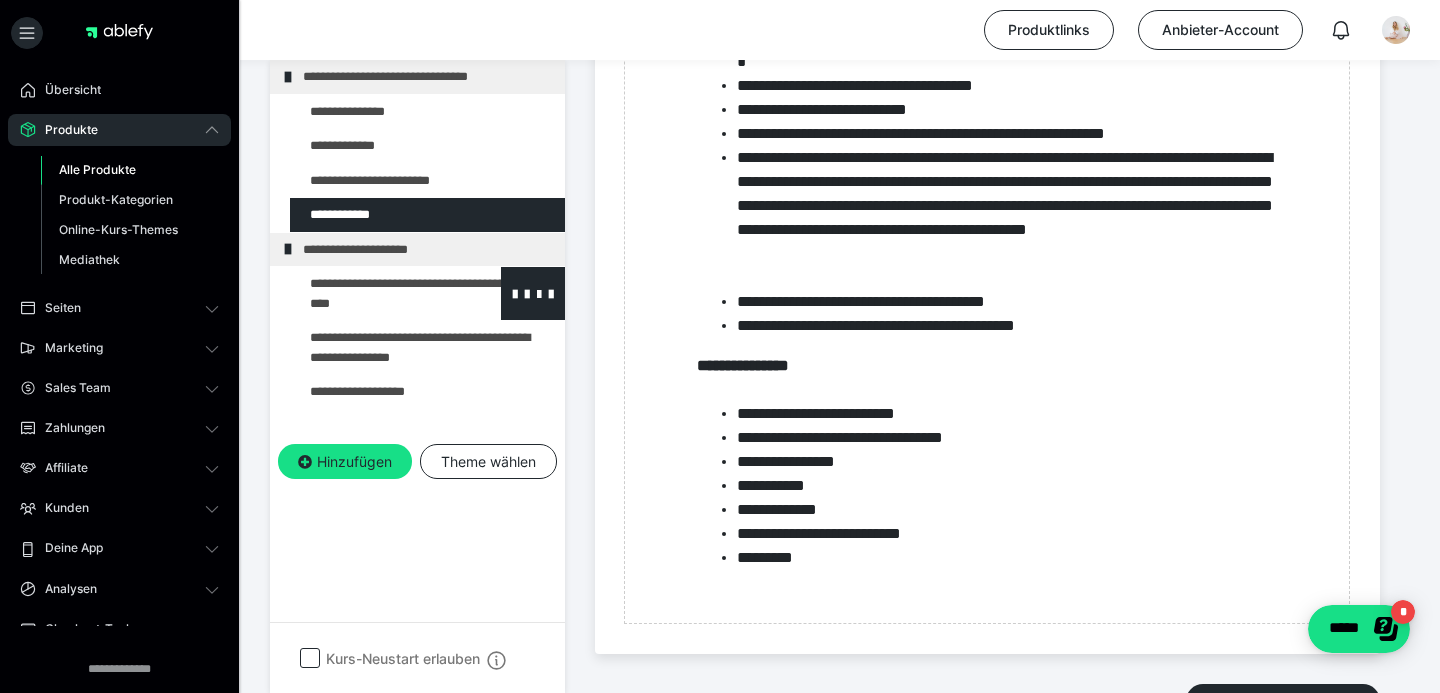 click at bounding box center [375, 293] 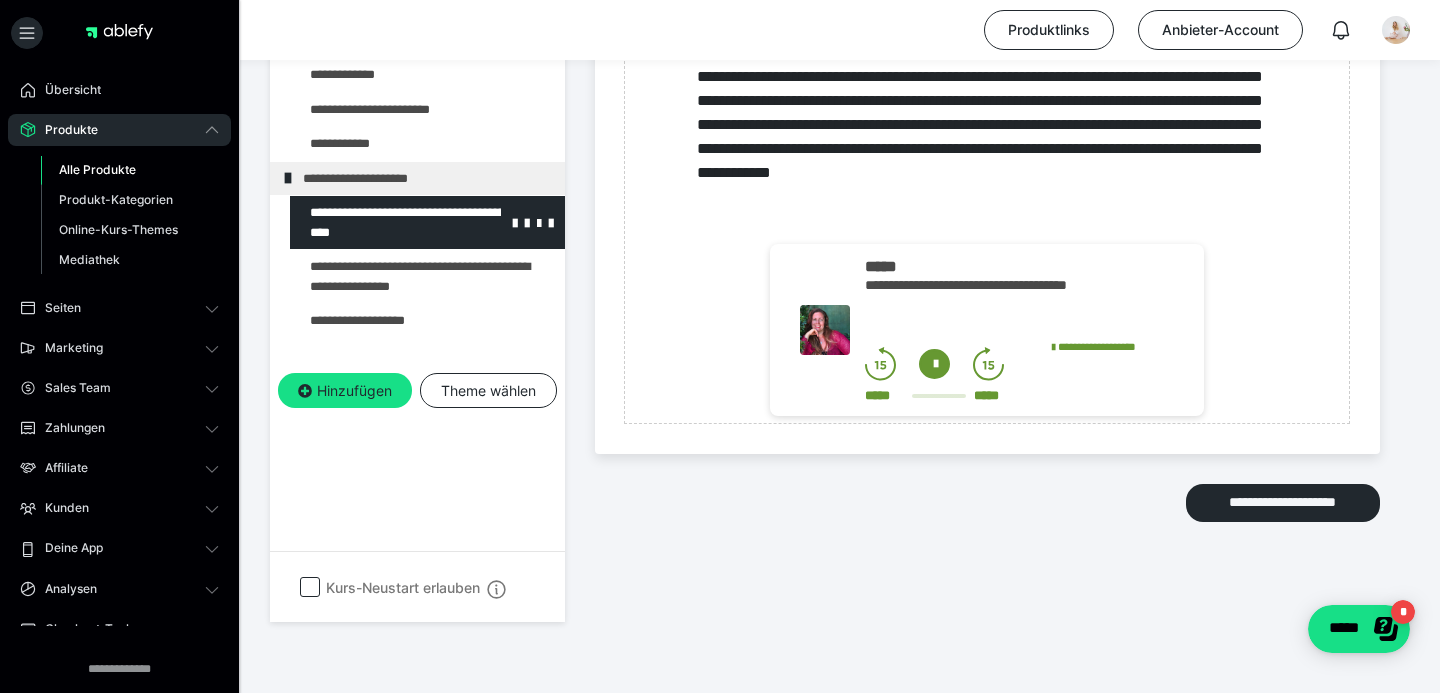 scroll, scrollTop: 1055, scrollLeft: 0, axis: vertical 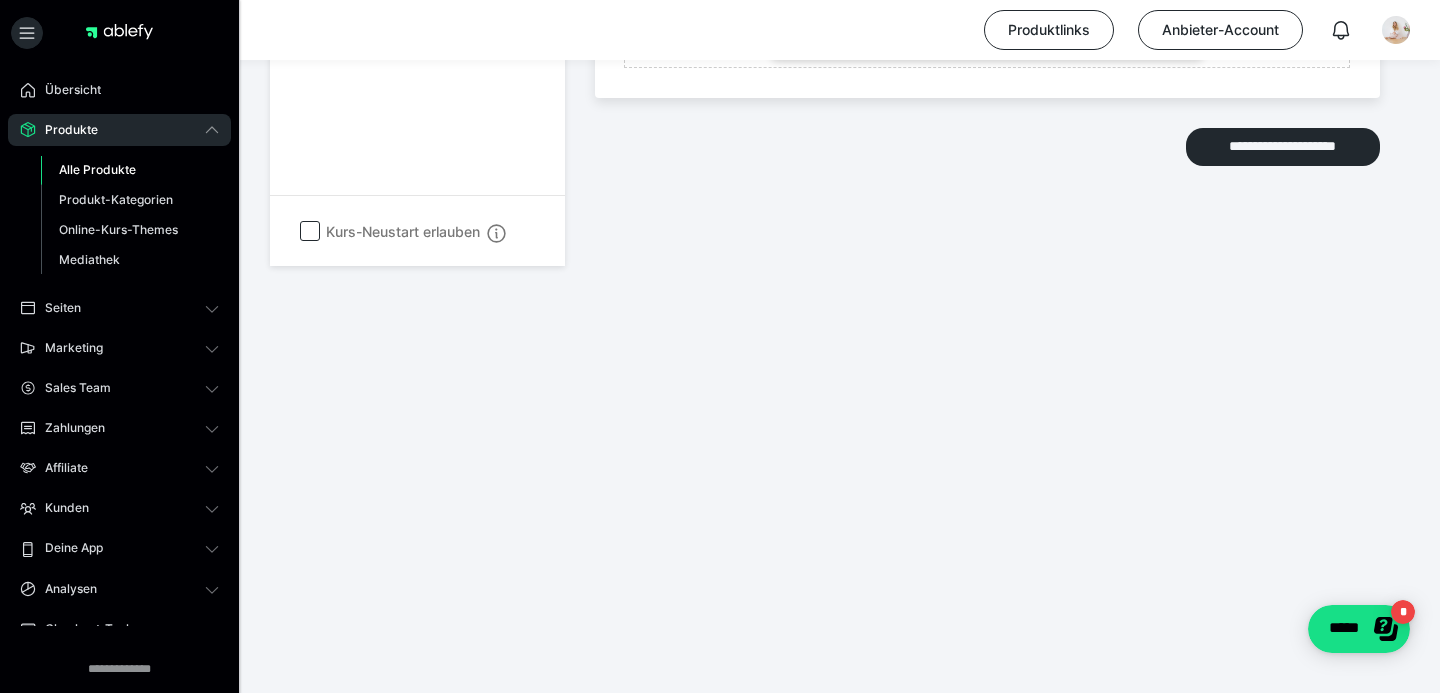 click at bounding box center (375, -80) 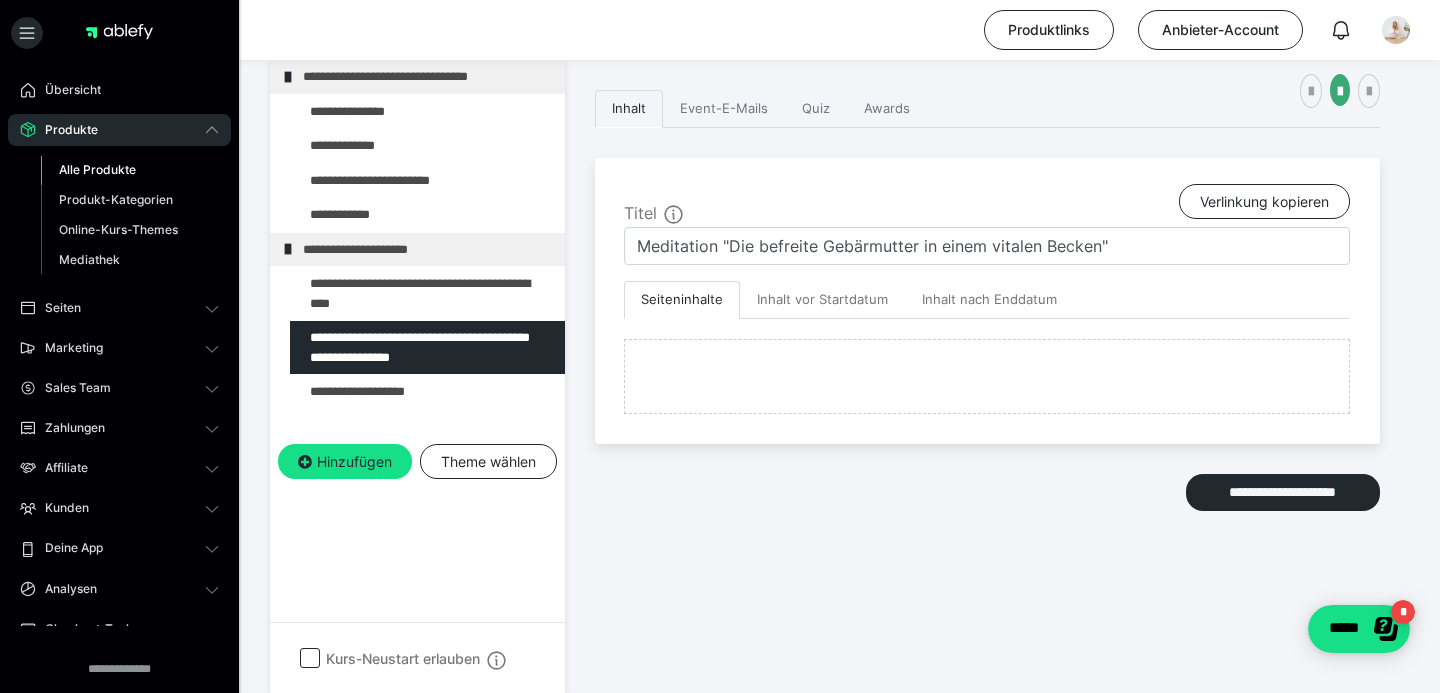 scroll, scrollTop: 839, scrollLeft: 0, axis: vertical 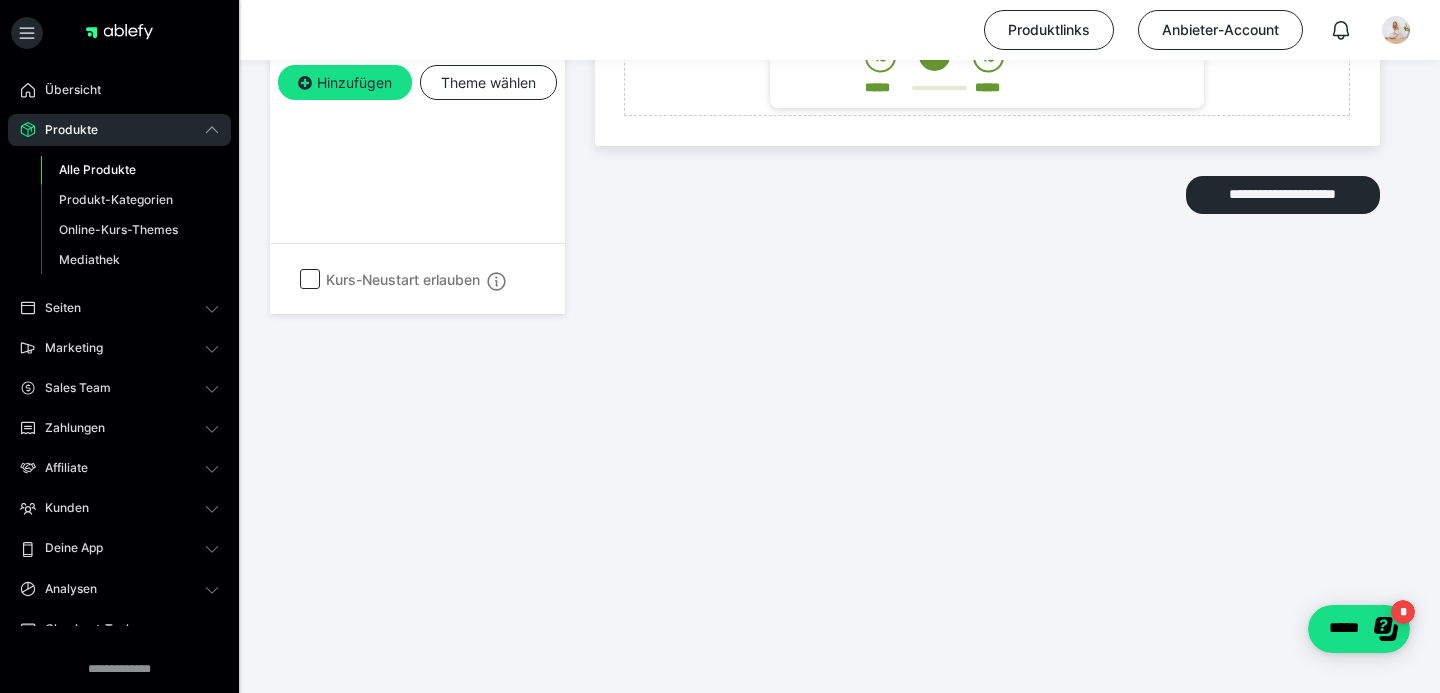 click at bounding box center [375, 13] 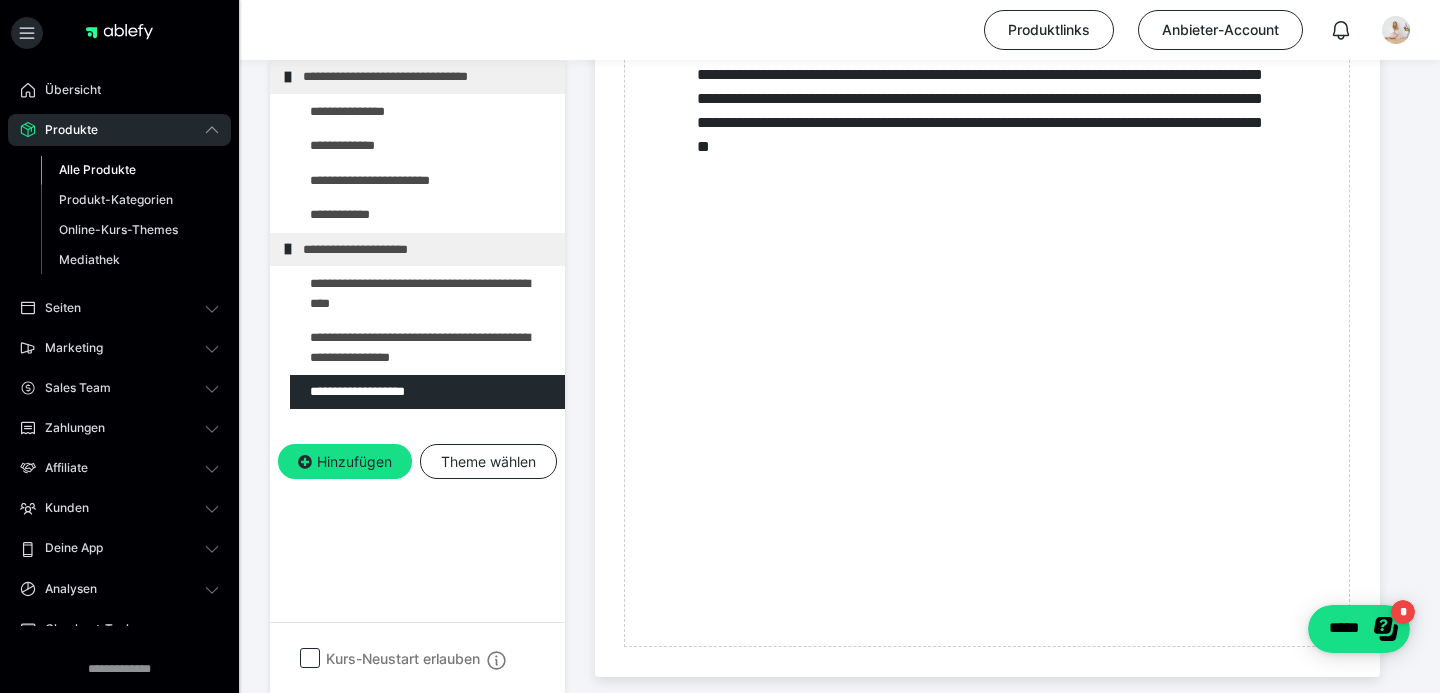 scroll, scrollTop: 0, scrollLeft: 0, axis: both 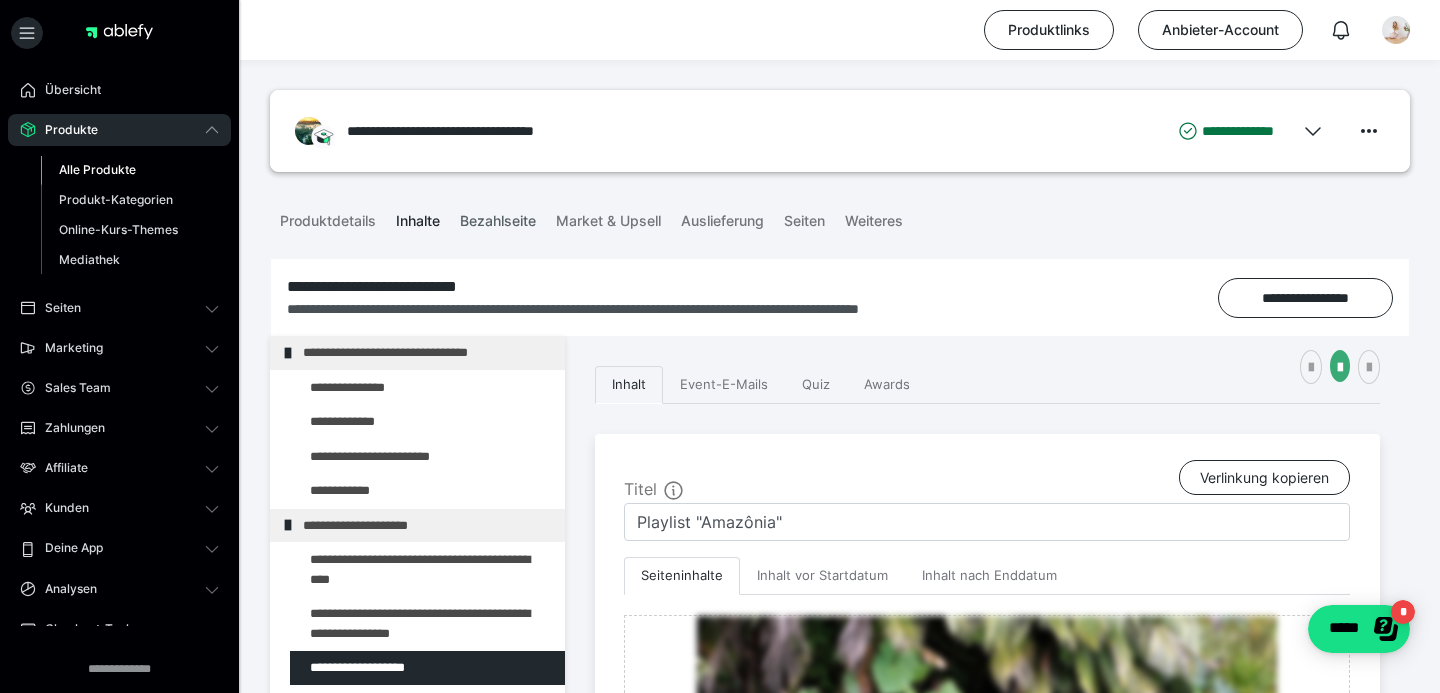 click on "Bezahlseite" at bounding box center [498, 217] 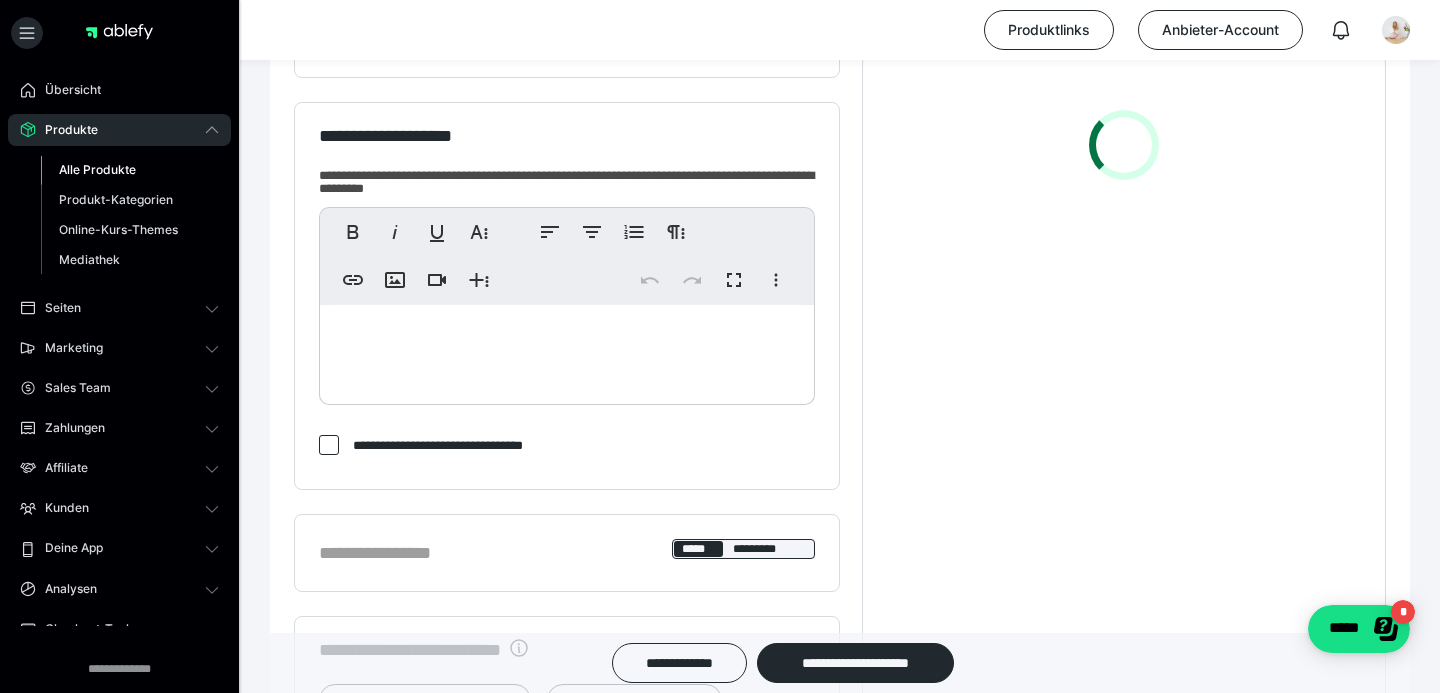 scroll, scrollTop: 328, scrollLeft: 0, axis: vertical 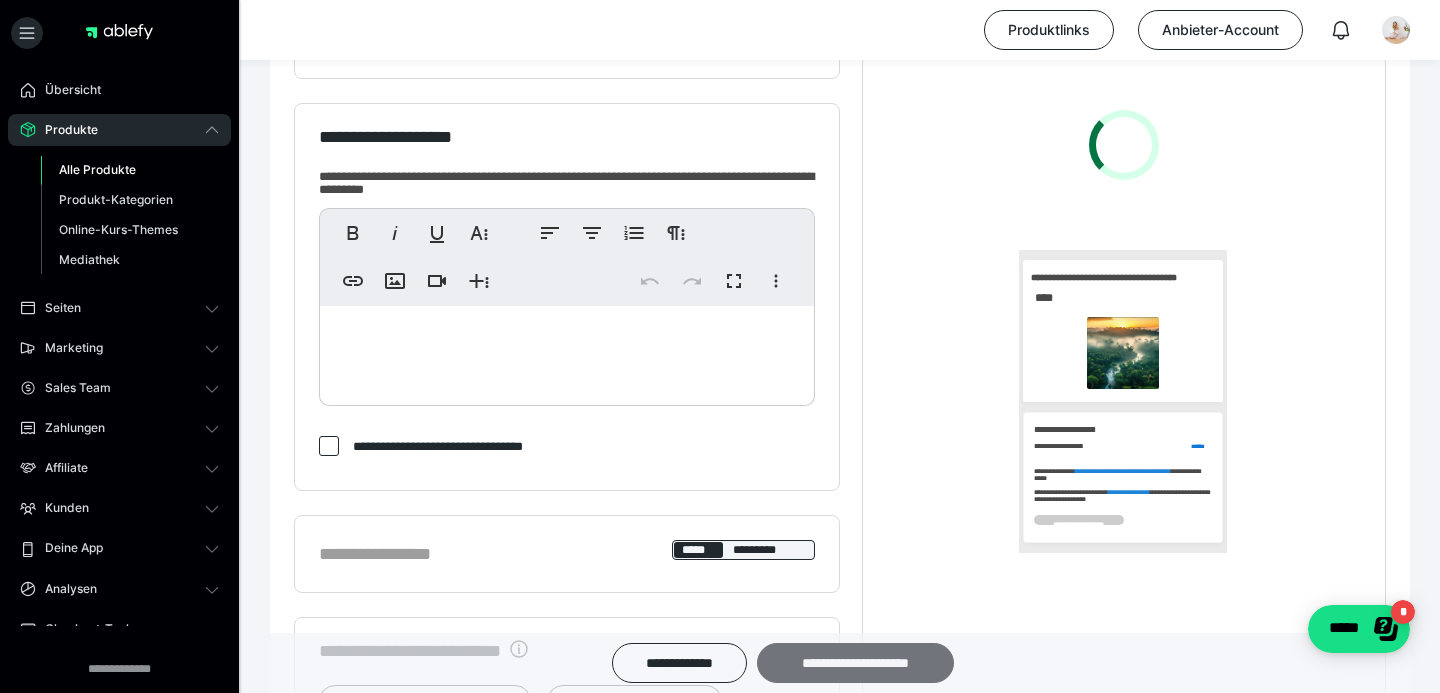 click on "**********" at bounding box center [855, 663] 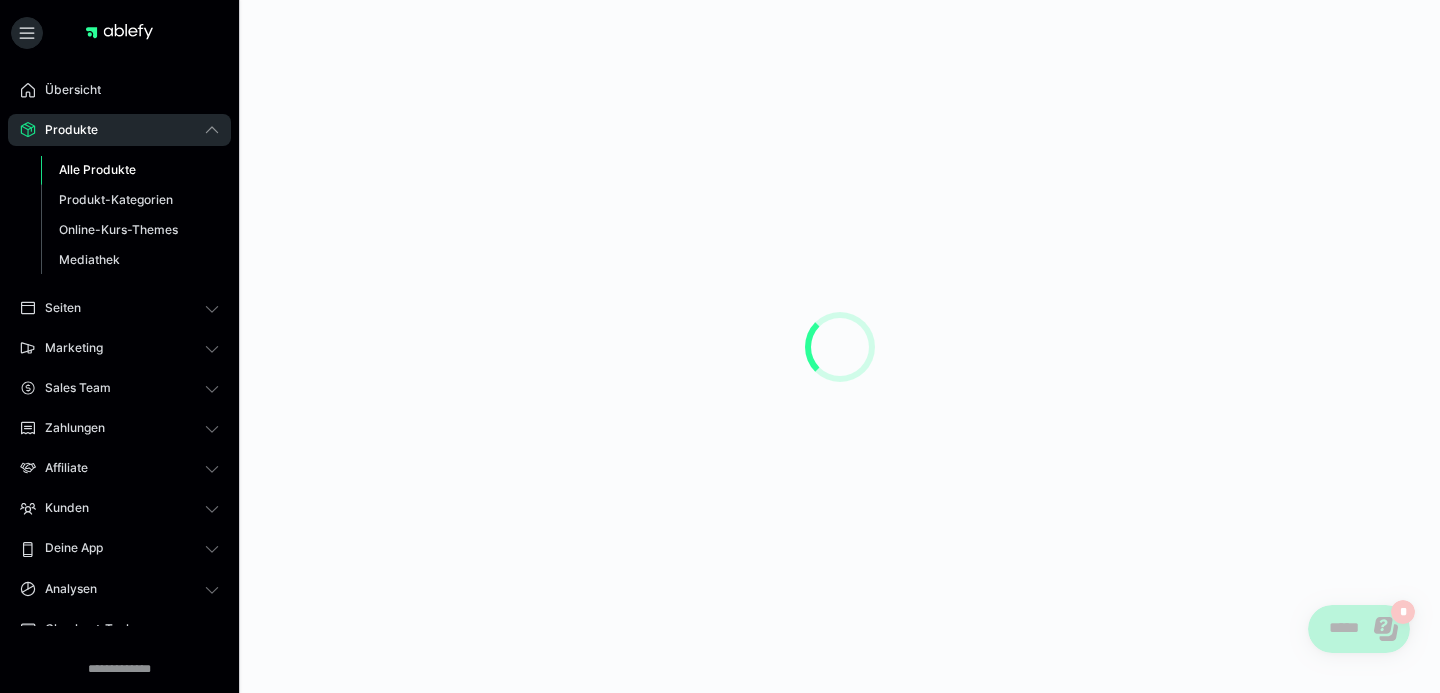 scroll, scrollTop: 0, scrollLeft: 0, axis: both 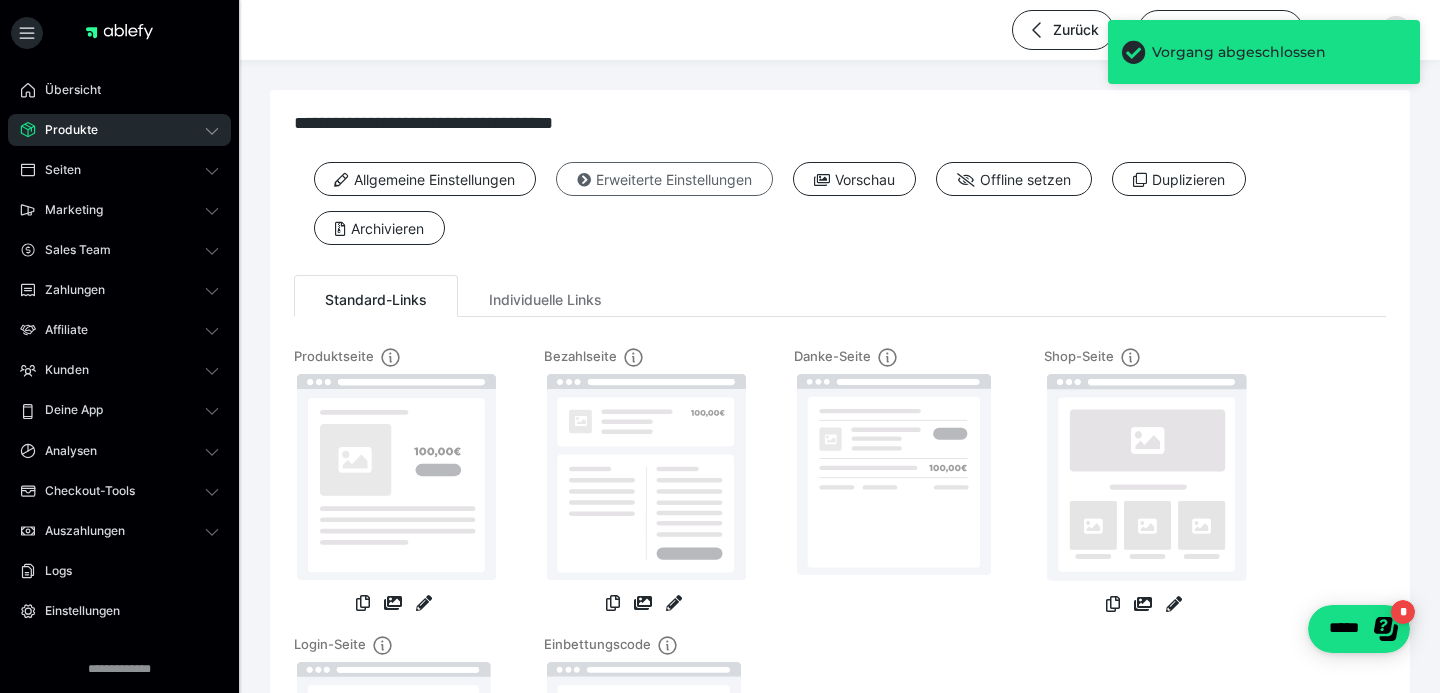 click on "Erweiterte Einstellungen" at bounding box center [664, 179] 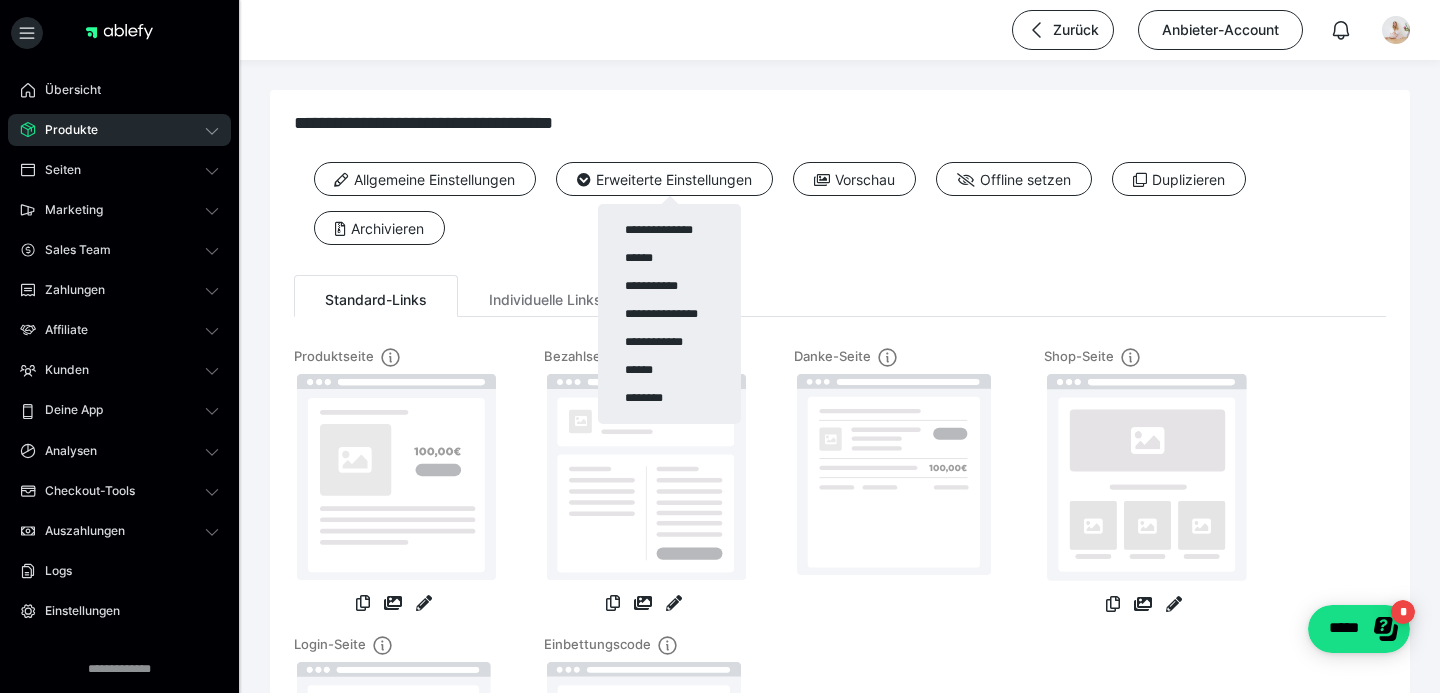 scroll, scrollTop: 174, scrollLeft: 0, axis: vertical 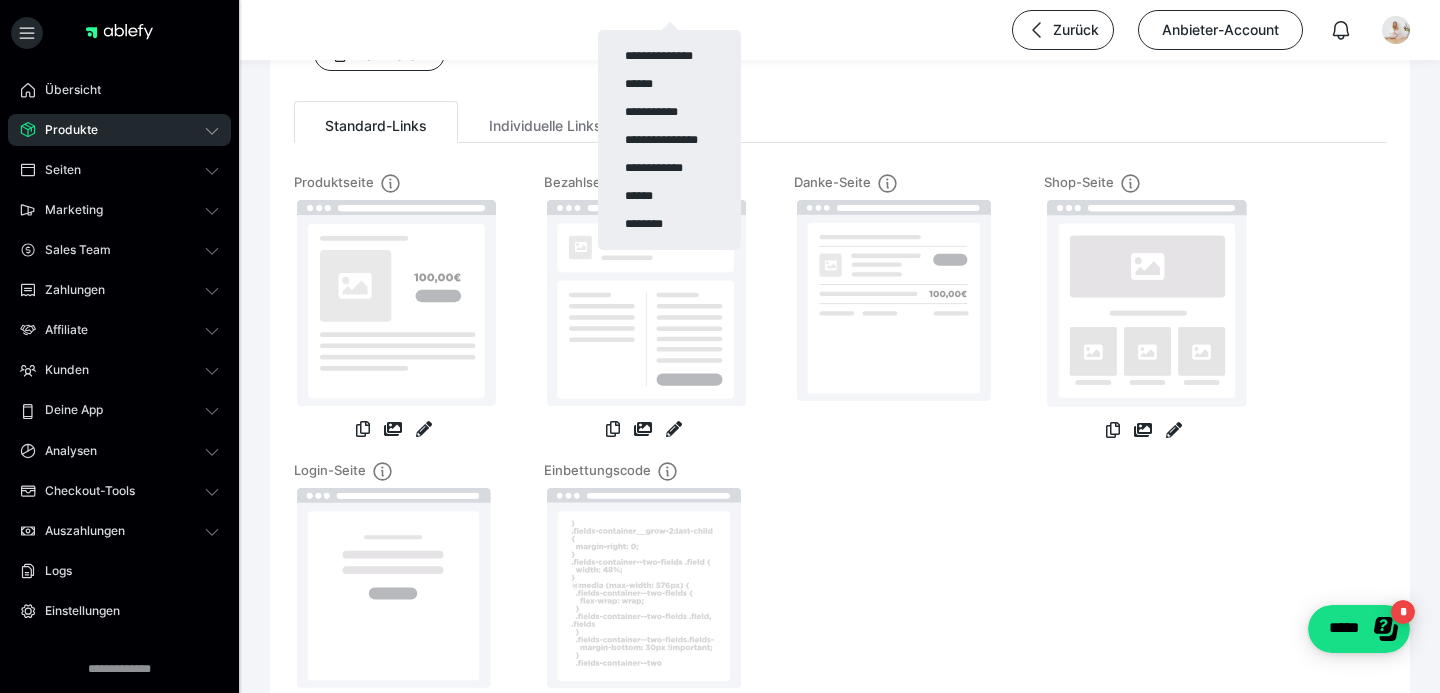 click at bounding box center (720, 346) 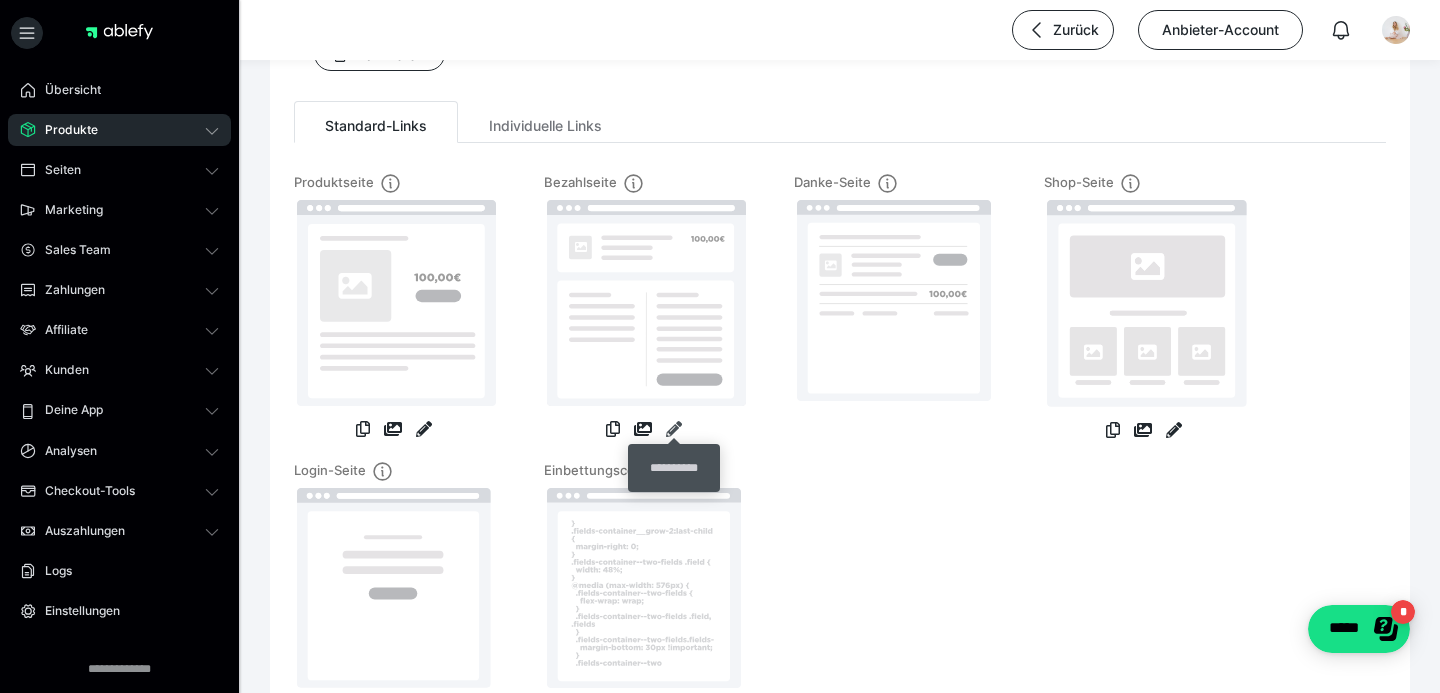 click at bounding box center (674, 429) 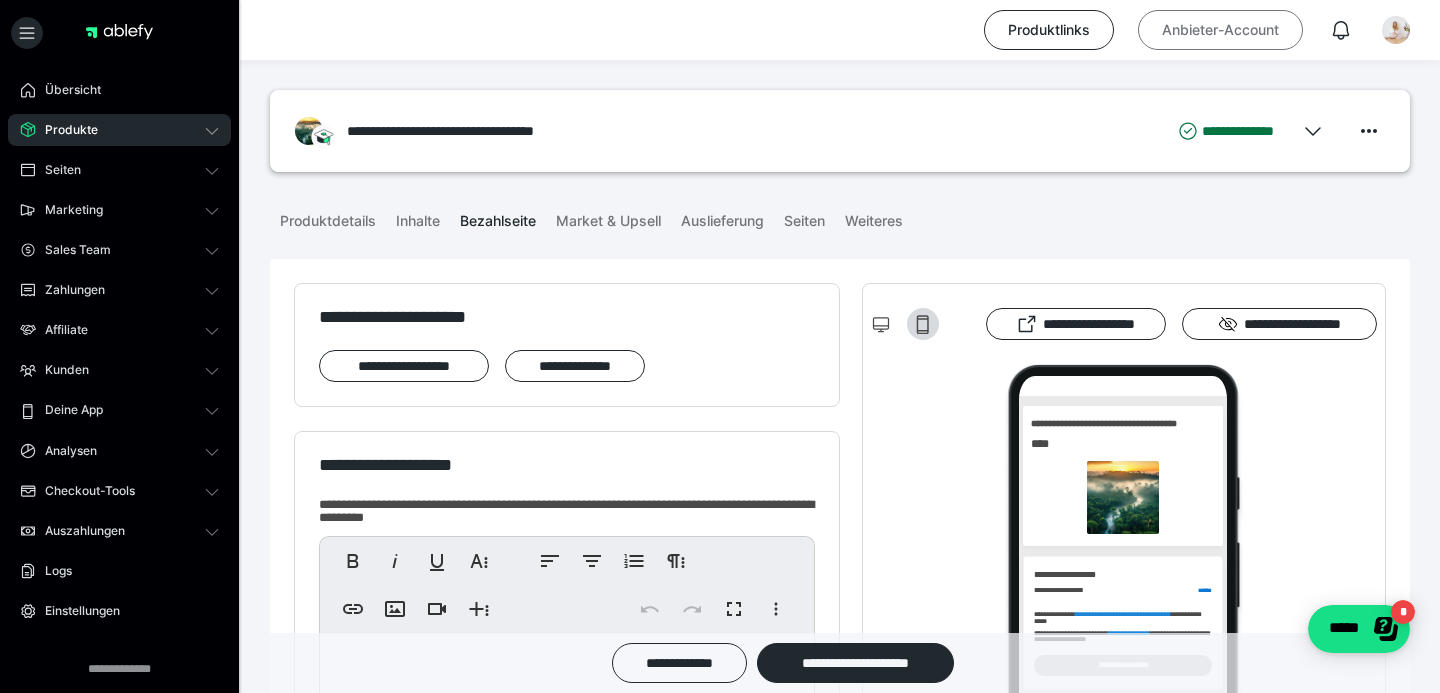 scroll, scrollTop: 0, scrollLeft: 0, axis: both 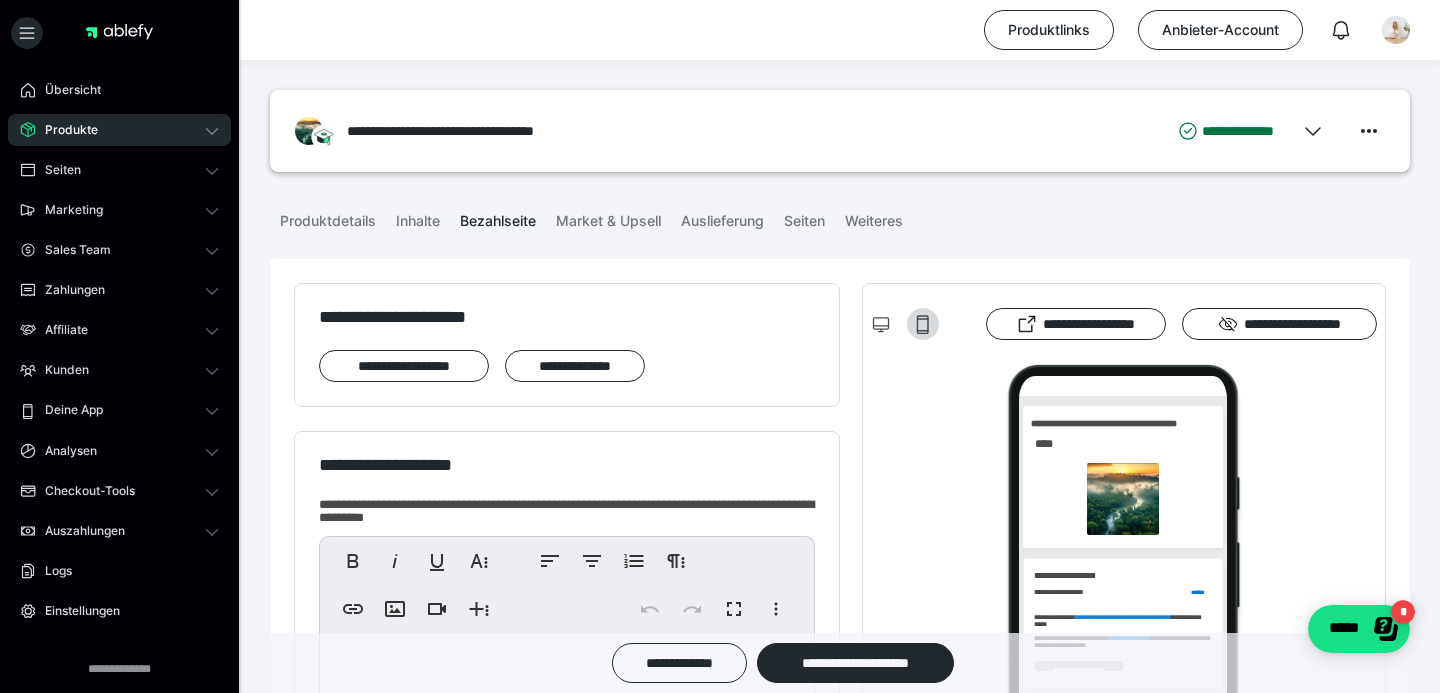 click on "Produkte" at bounding box center (64, 130) 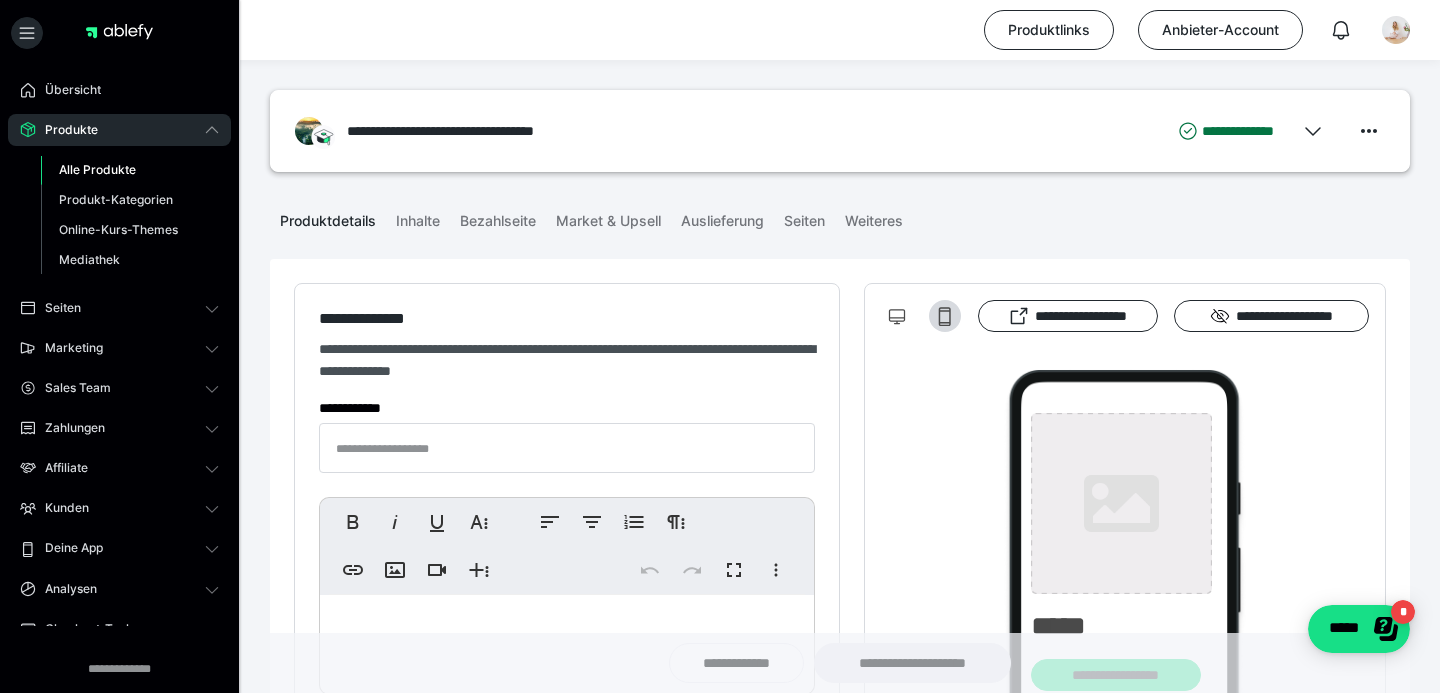 type on "**********" 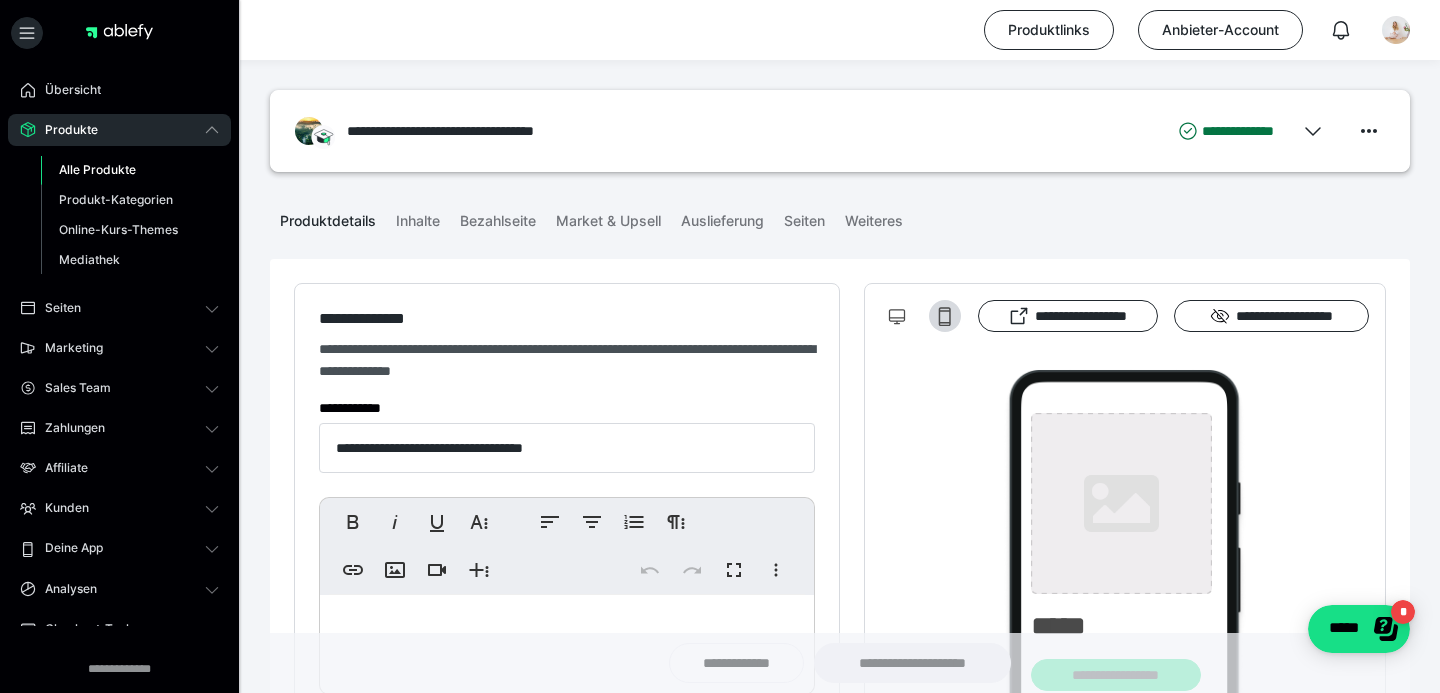 type on "**********" 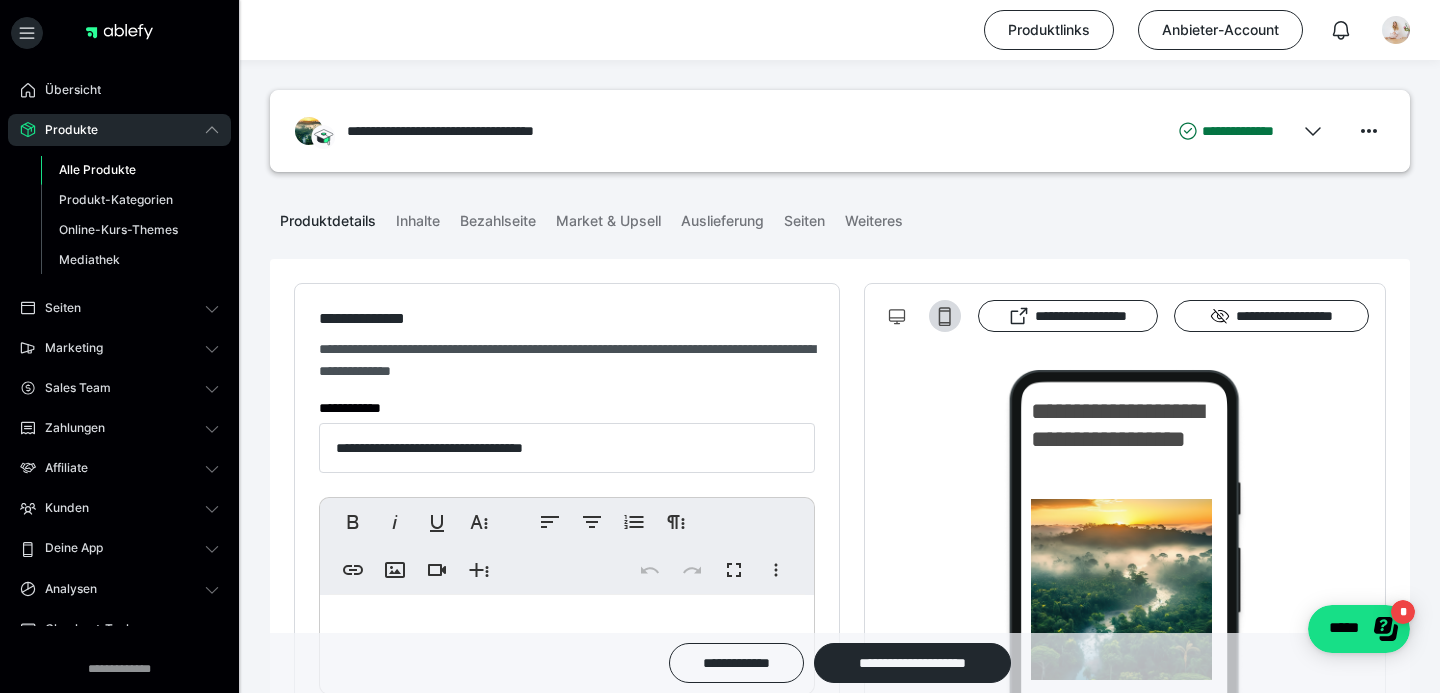click on "Alle Produkte" at bounding box center [97, 169] 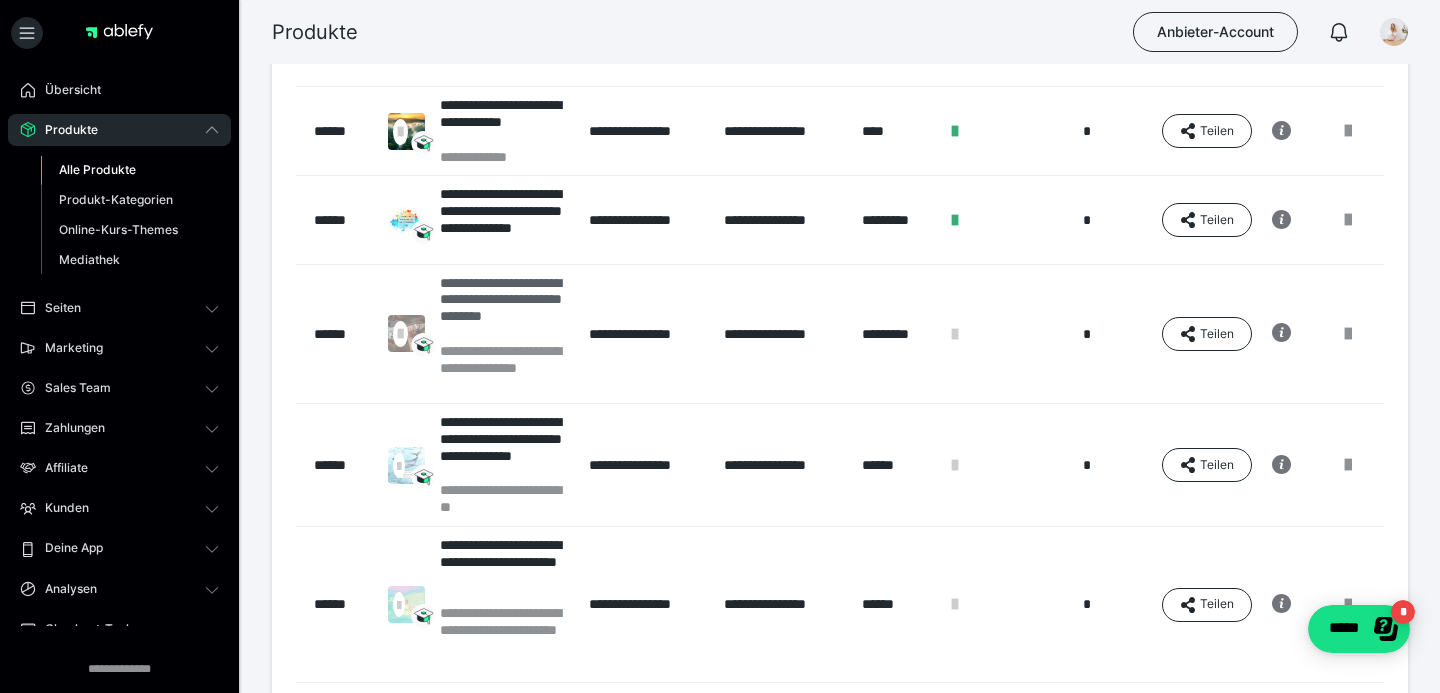 scroll, scrollTop: 855, scrollLeft: 0, axis: vertical 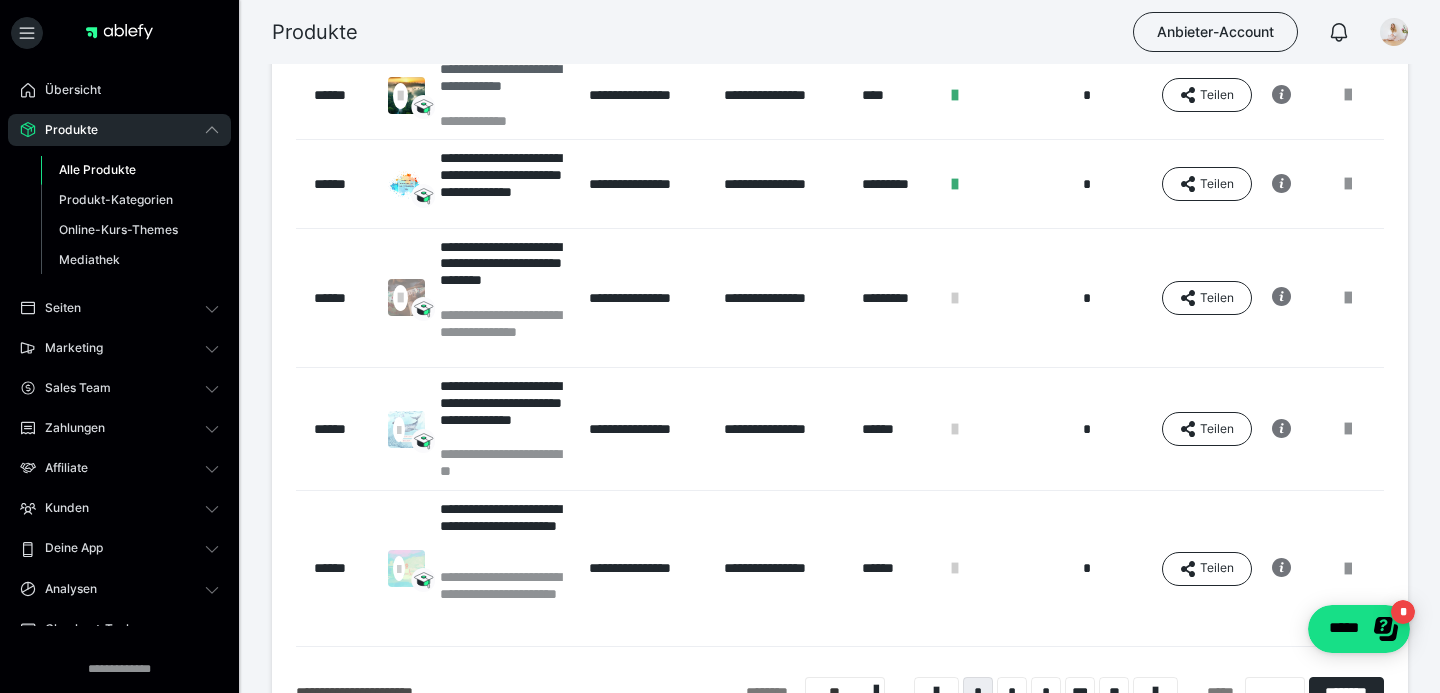 click on "**********" at bounding box center (504, 86) 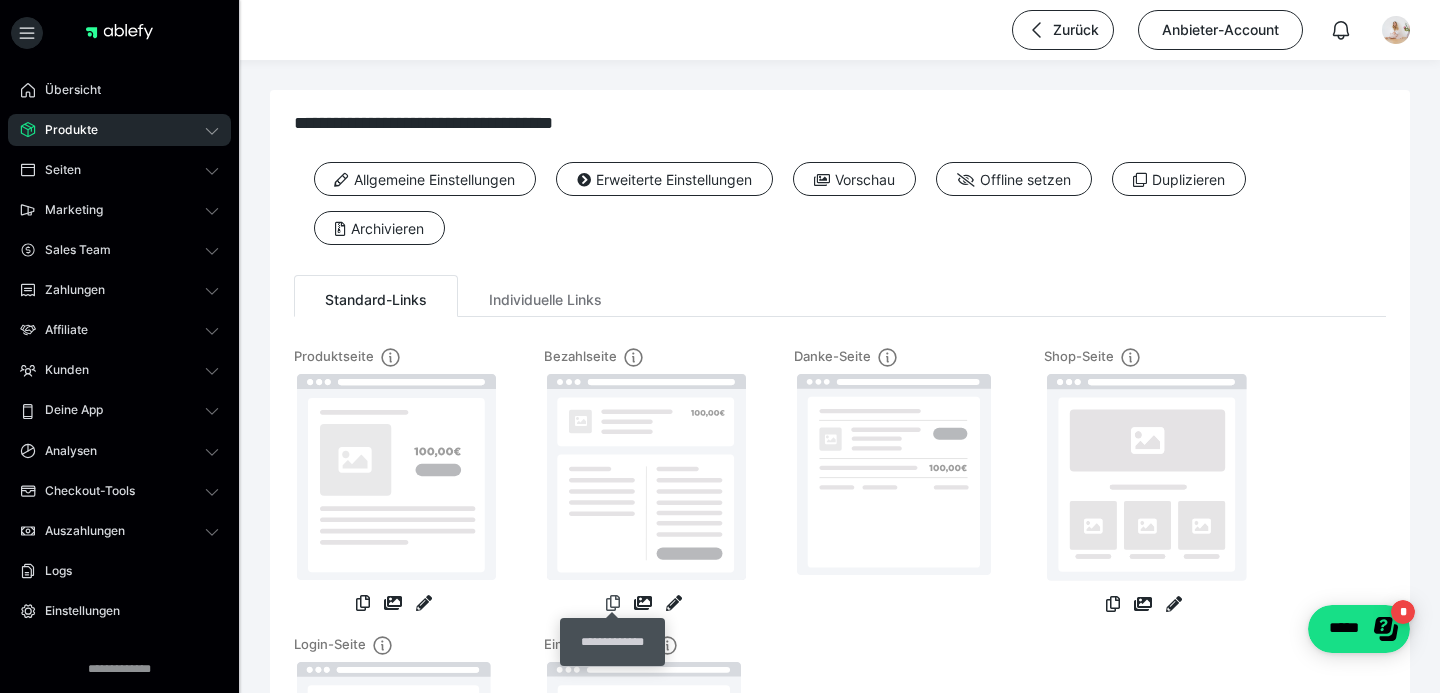 click at bounding box center [613, 603] 